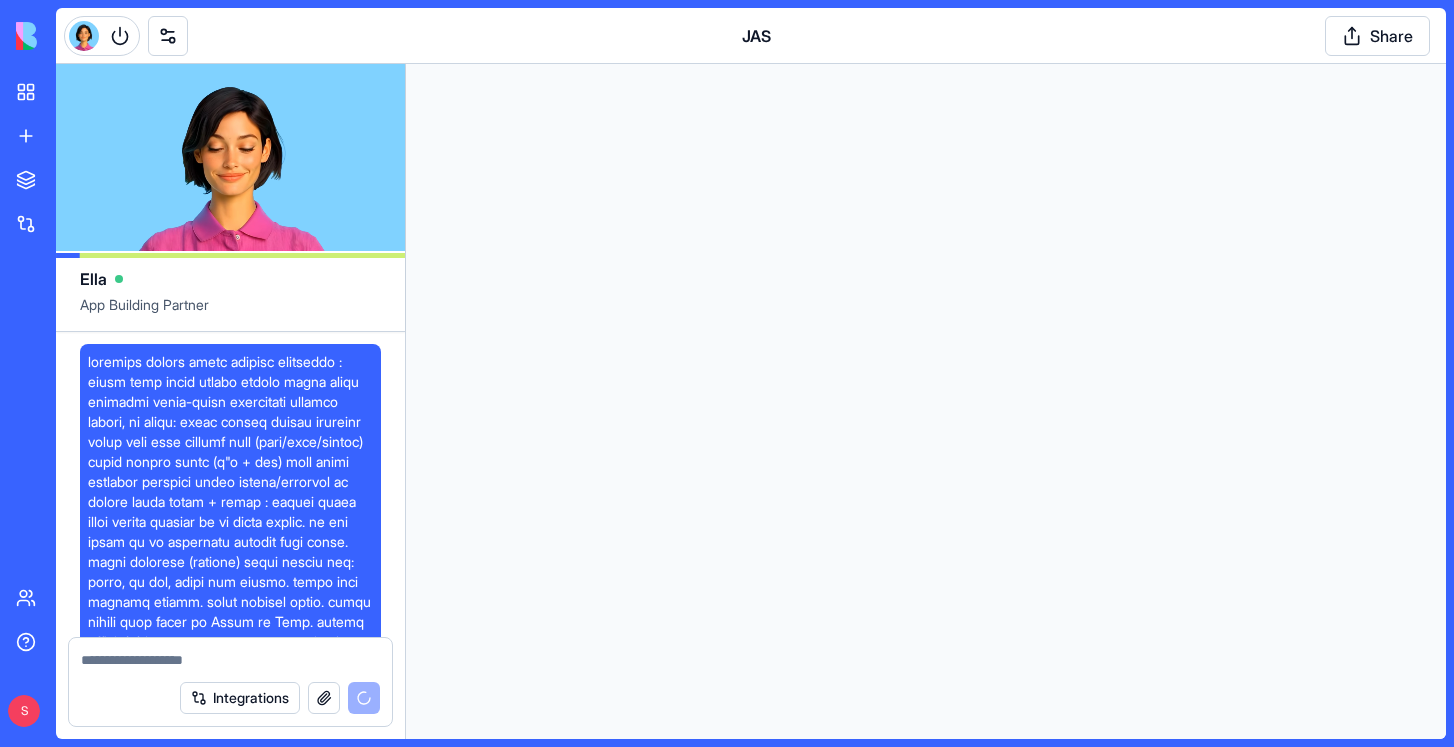 scroll, scrollTop: 0, scrollLeft: 0, axis: both 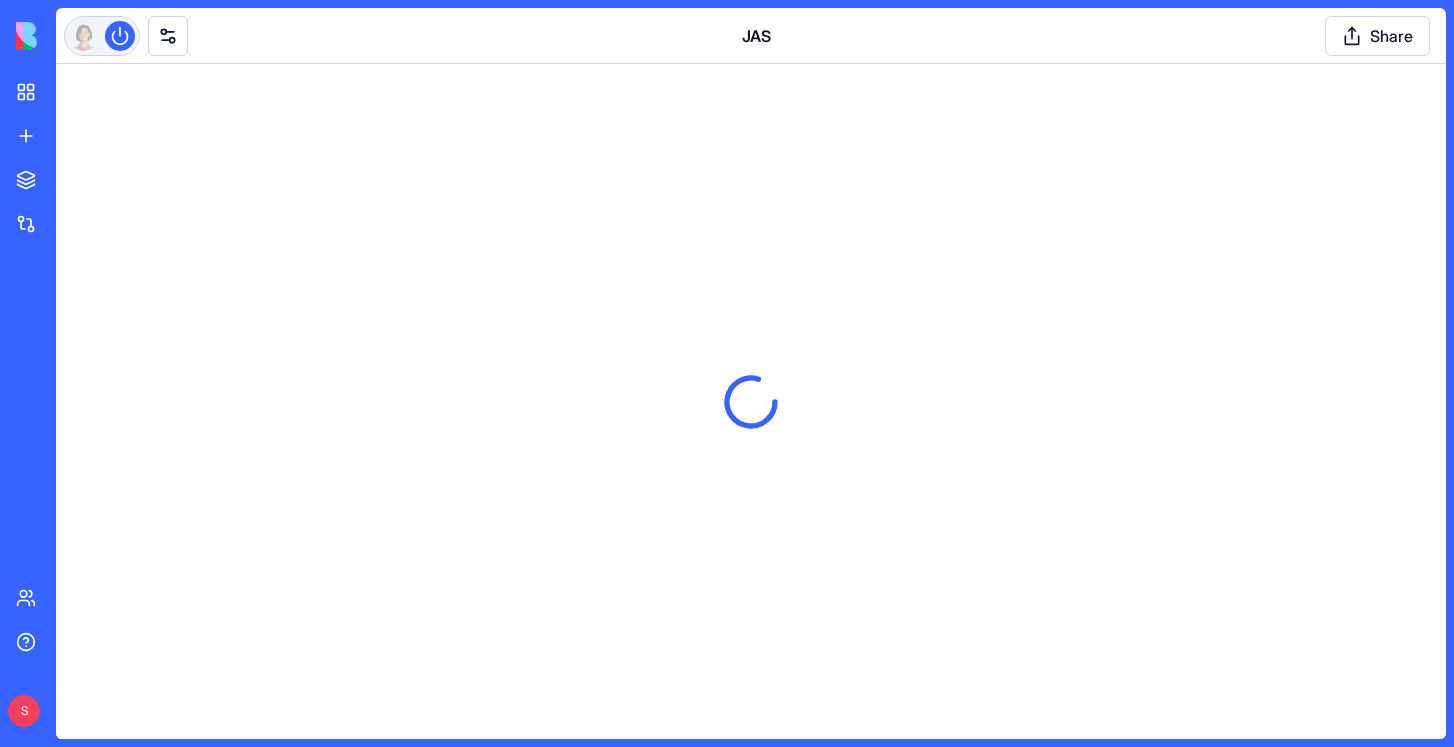 click at bounding box center [120, 36] 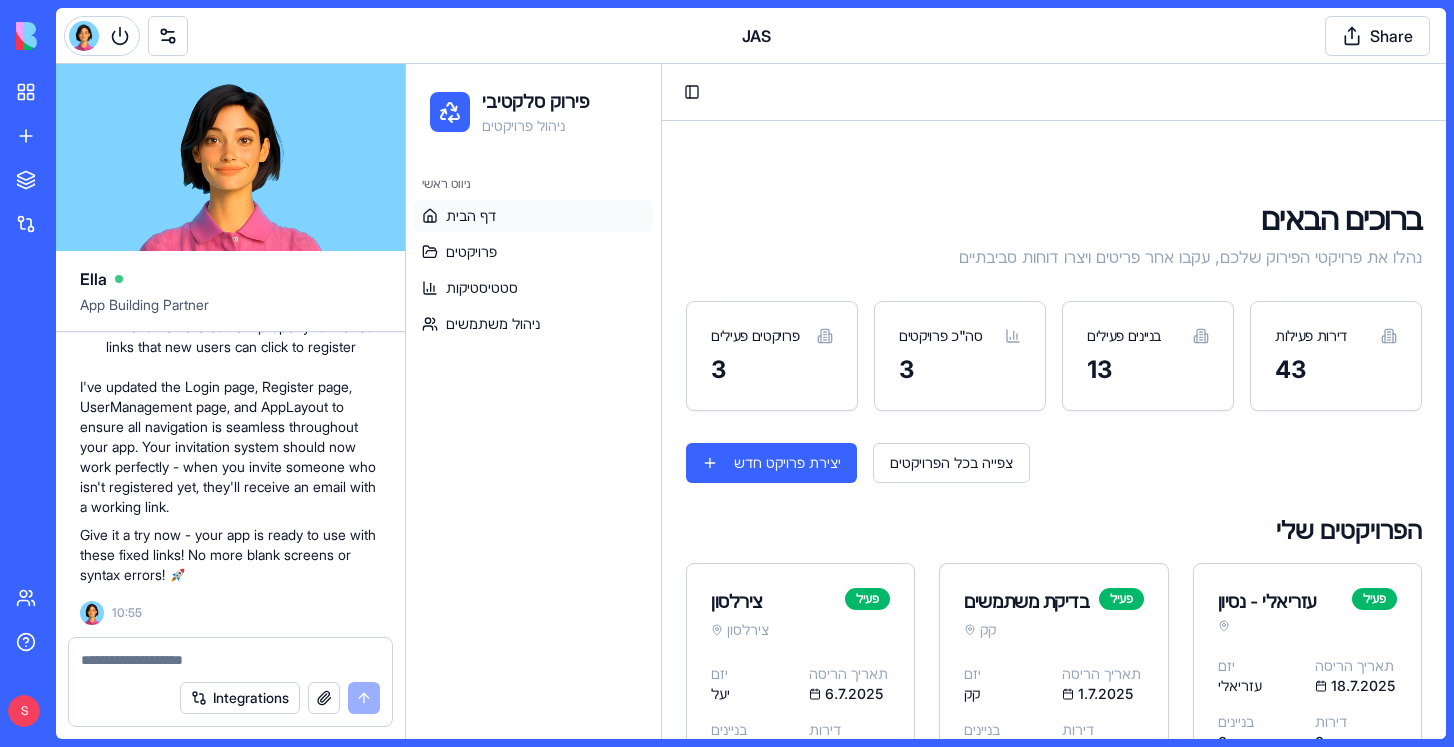 scroll, scrollTop: 96139, scrollLeft: 0, axis: vertical 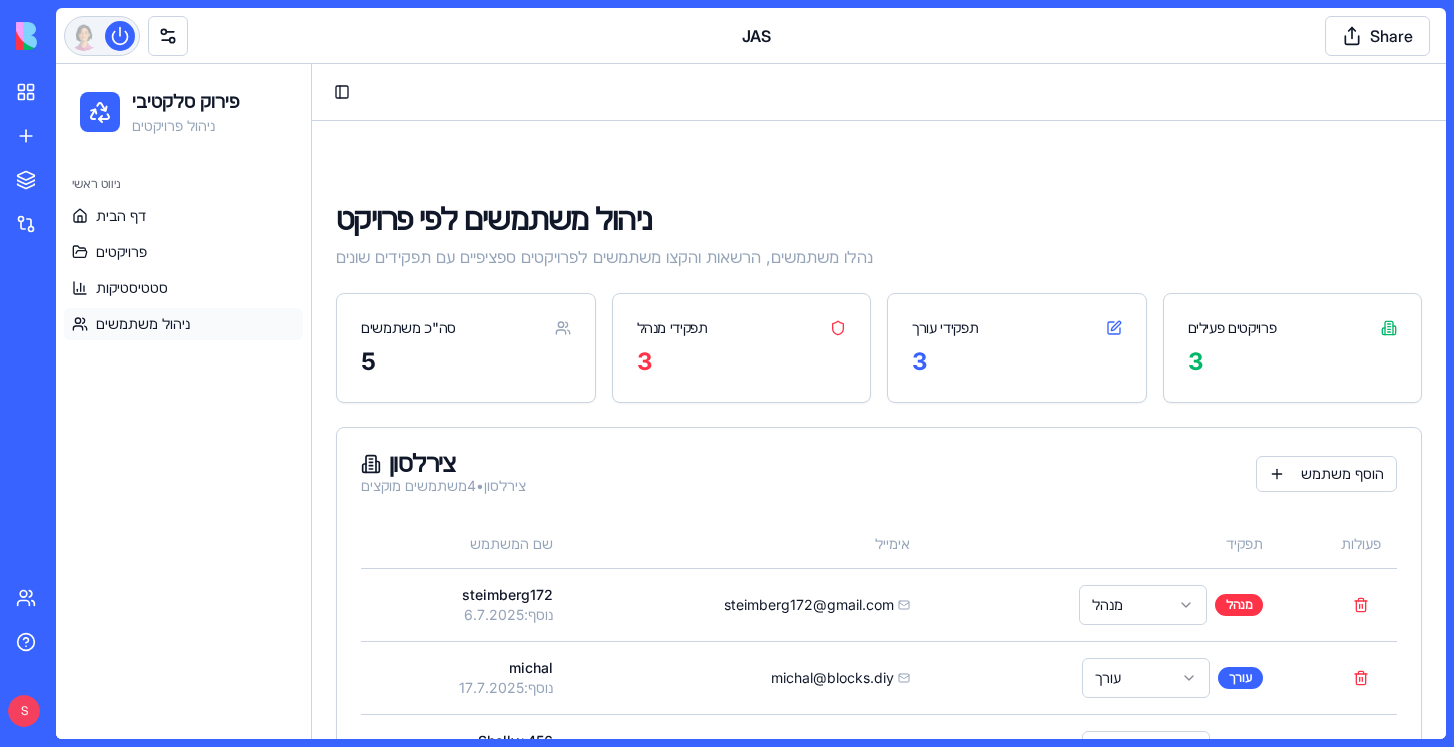 click at bounding box center (120, 36) 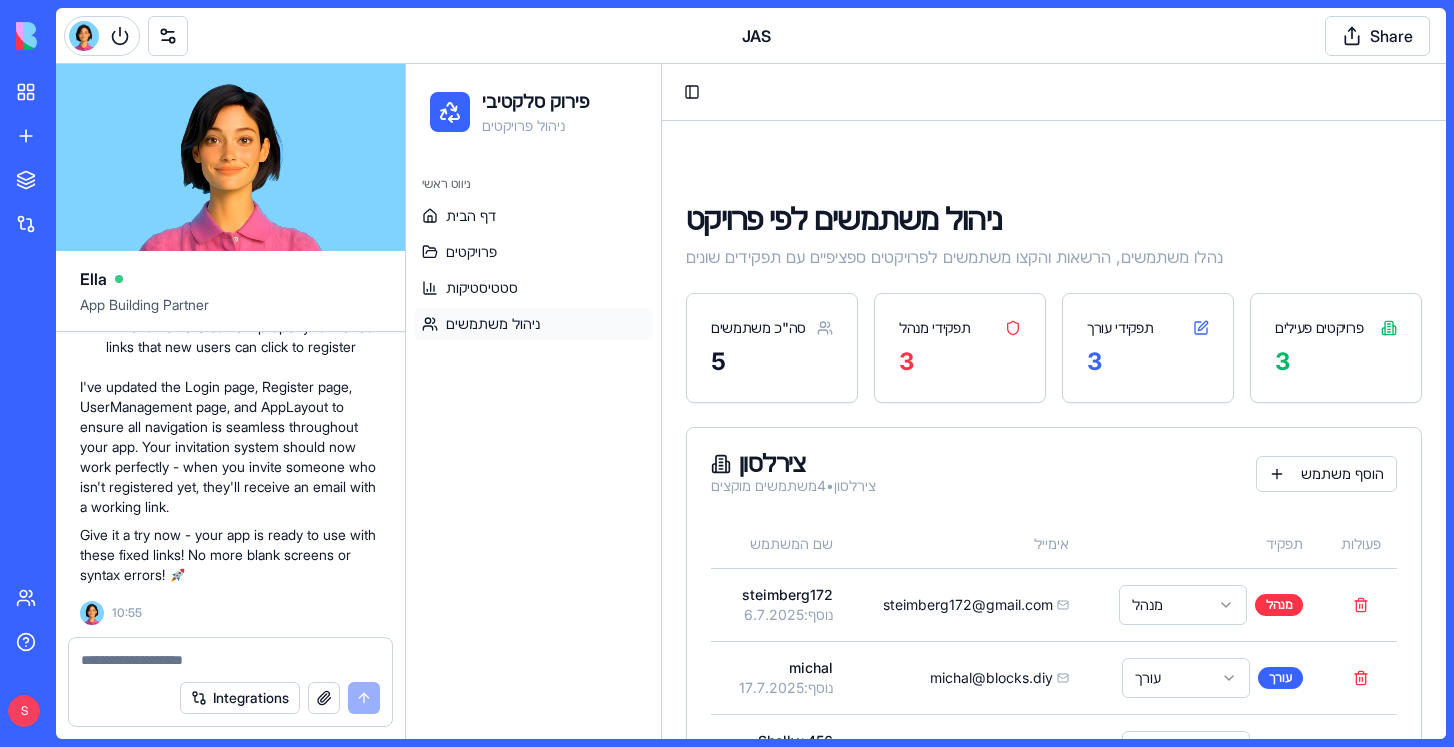 scroll, scrollTop: 96139, scrollLeft: 0, axis: vertical 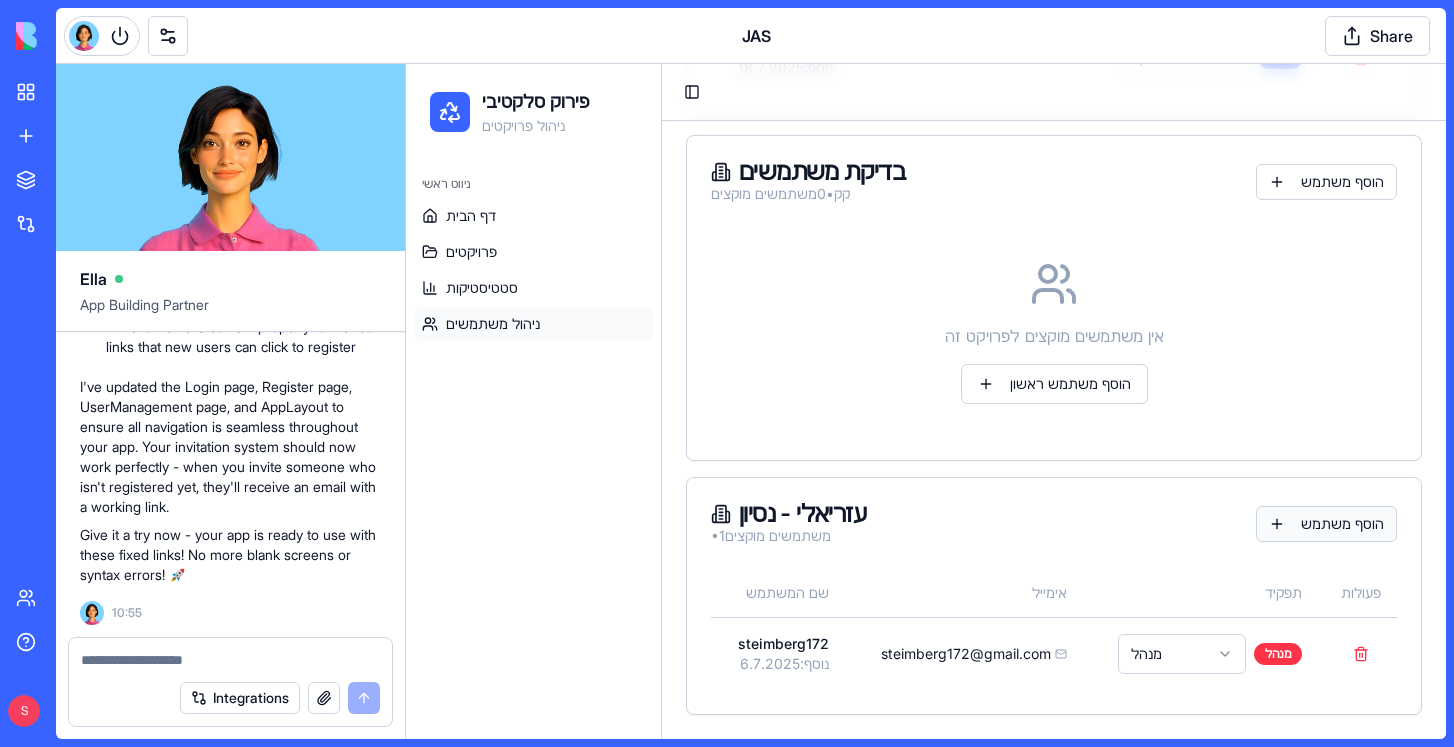 click on "הוסף משתמש" at bounding box center [1326, 524] 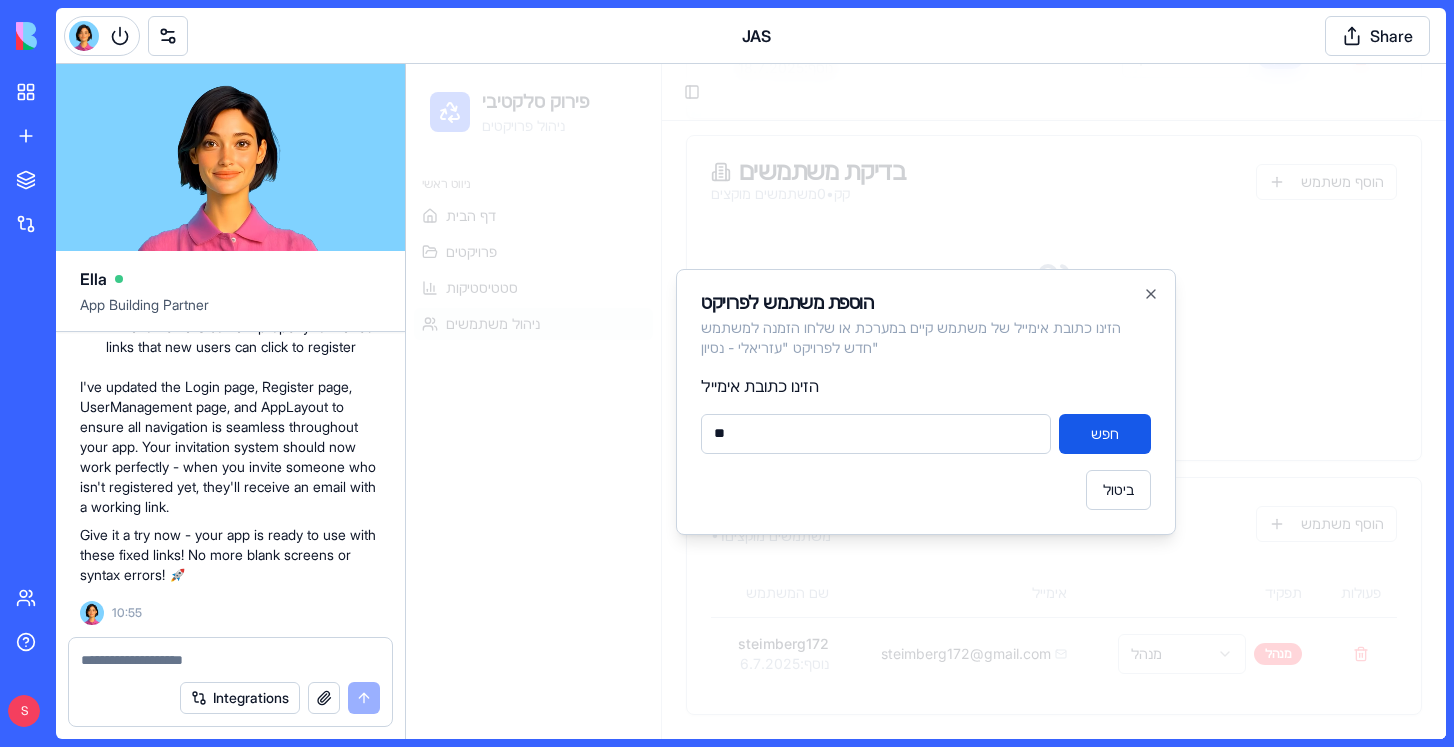 type on "*" 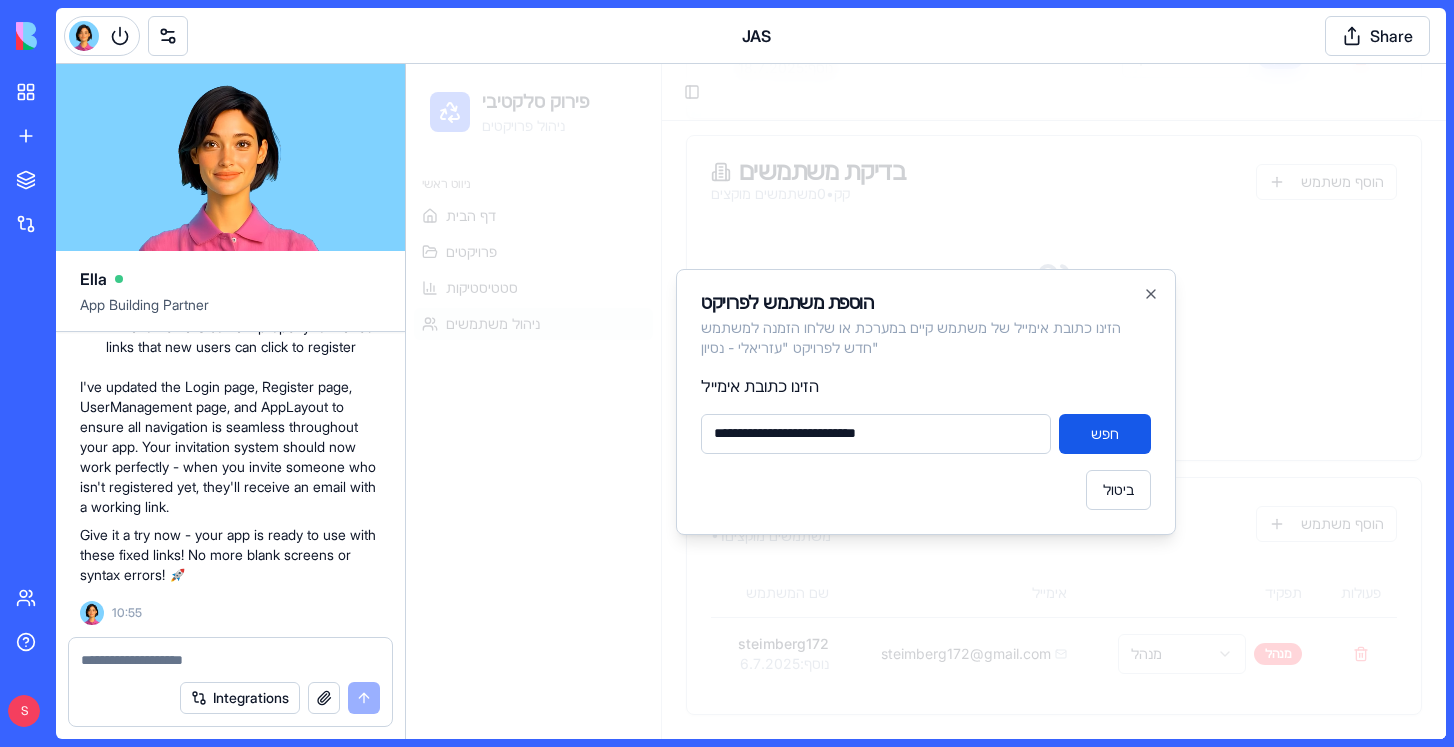 type on "**********" 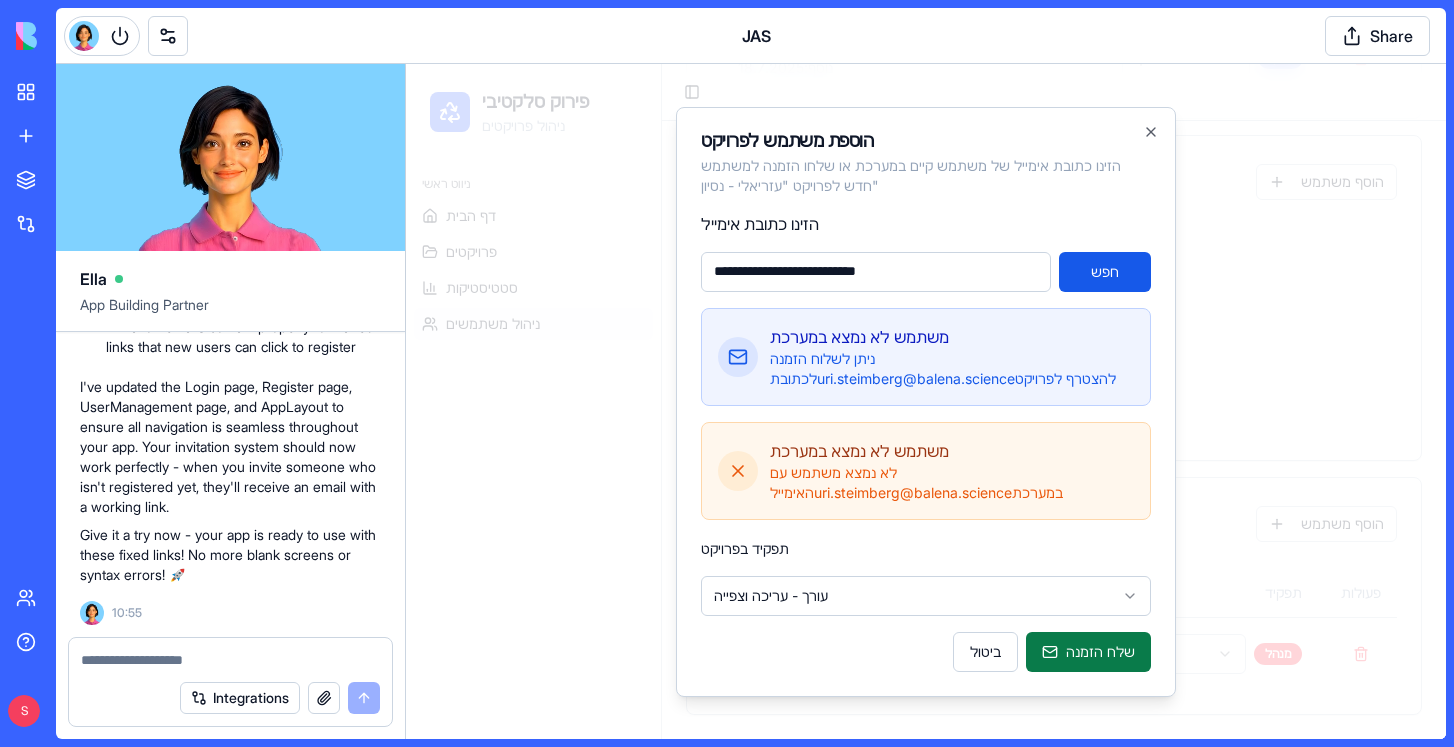 click on "שלח הזמנה" at bounding box center (1088, 652) 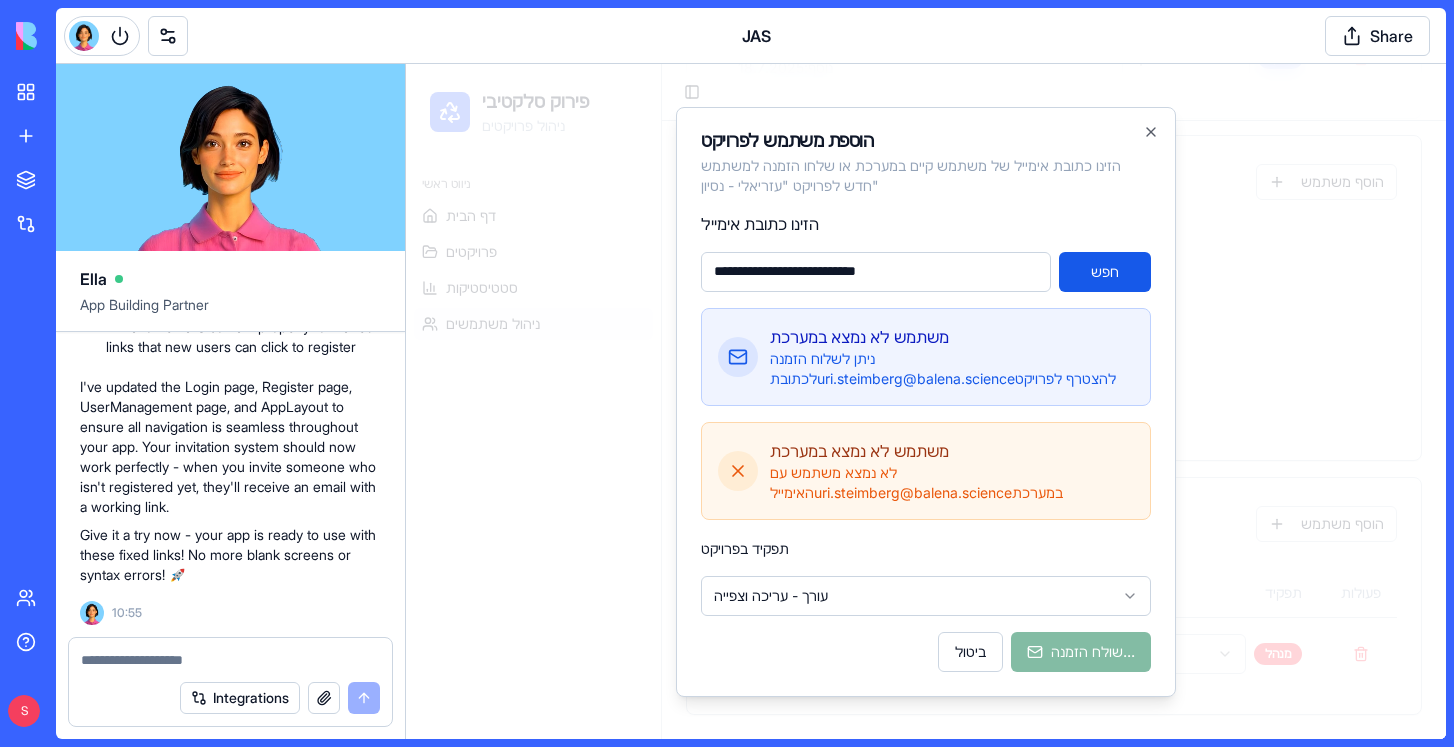 type 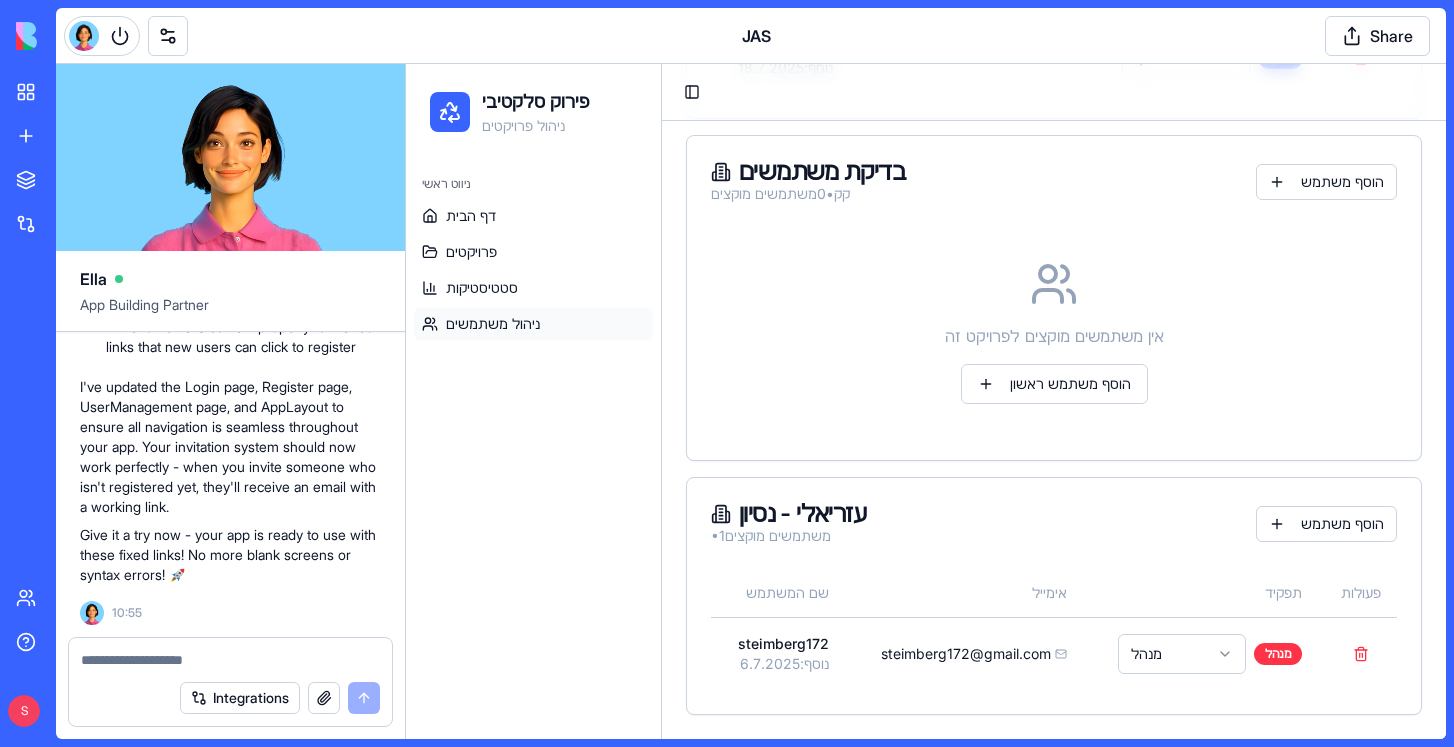 click at bounding box center [230, 660] 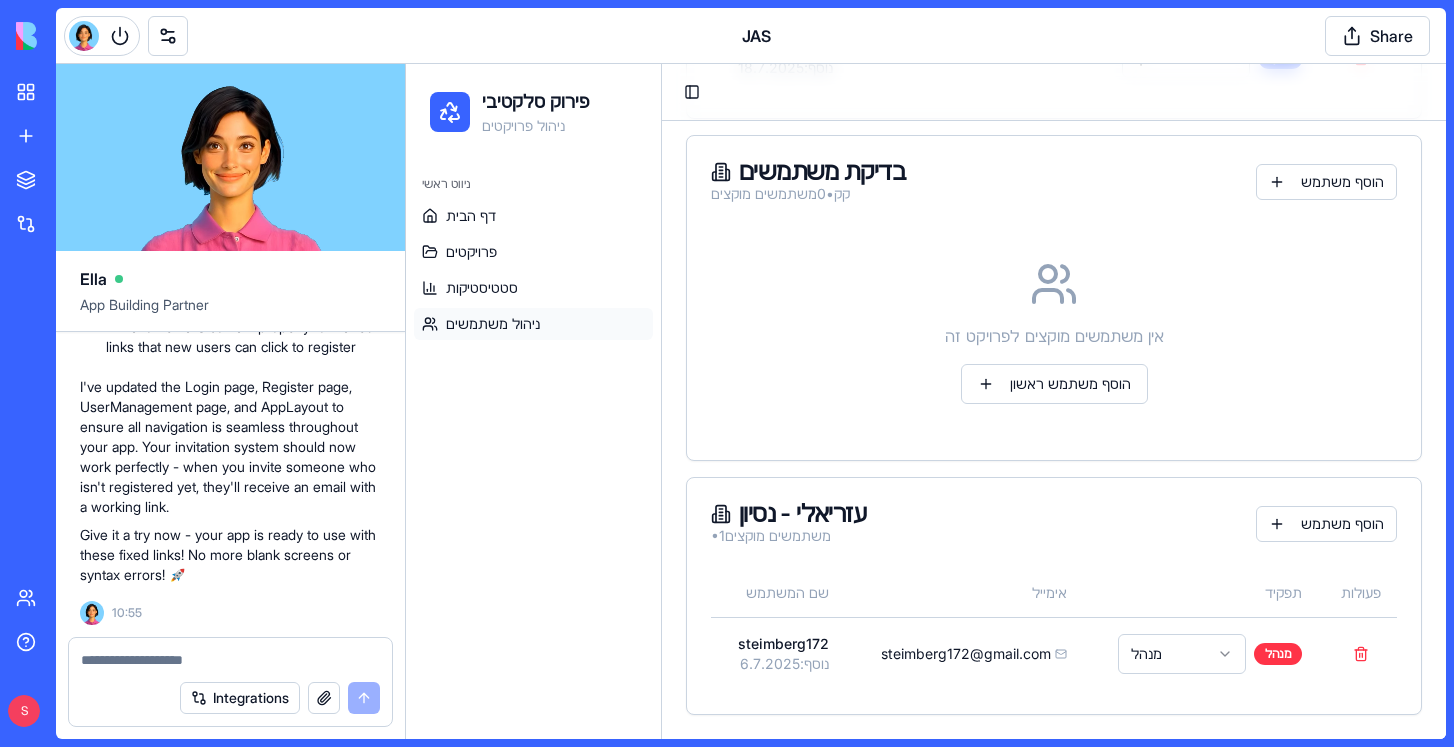 paste on "**********" 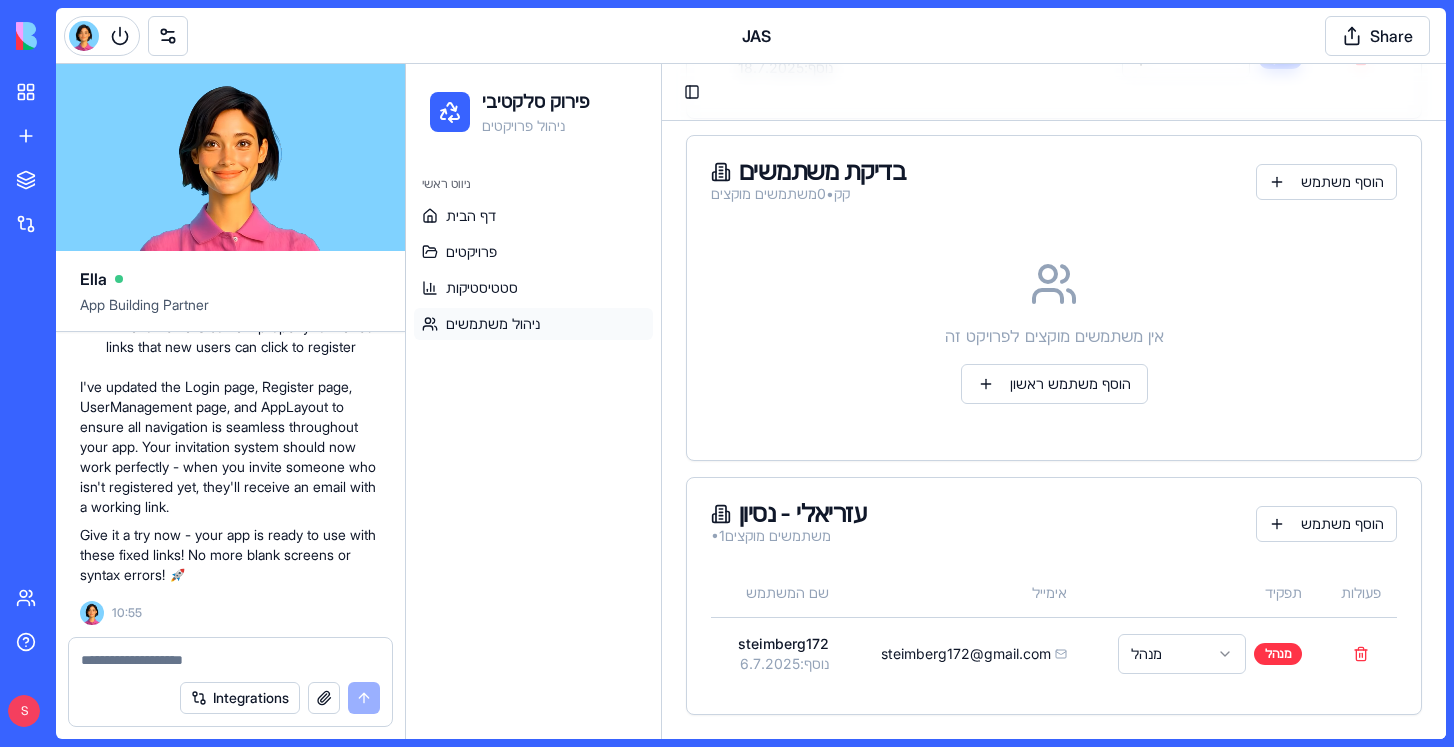 type on "**********" 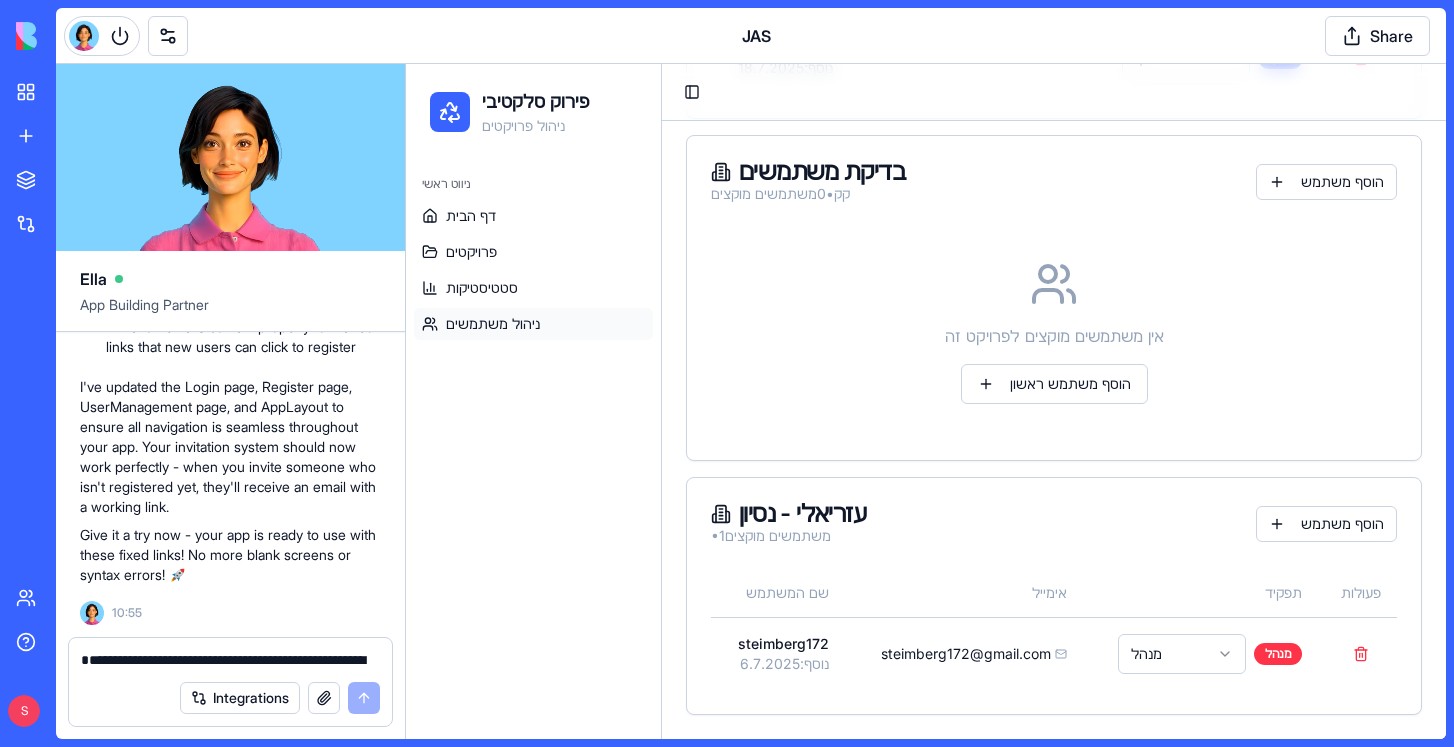 scroll, scrollTop: 60, scrollLeft: 0, axis: vertical 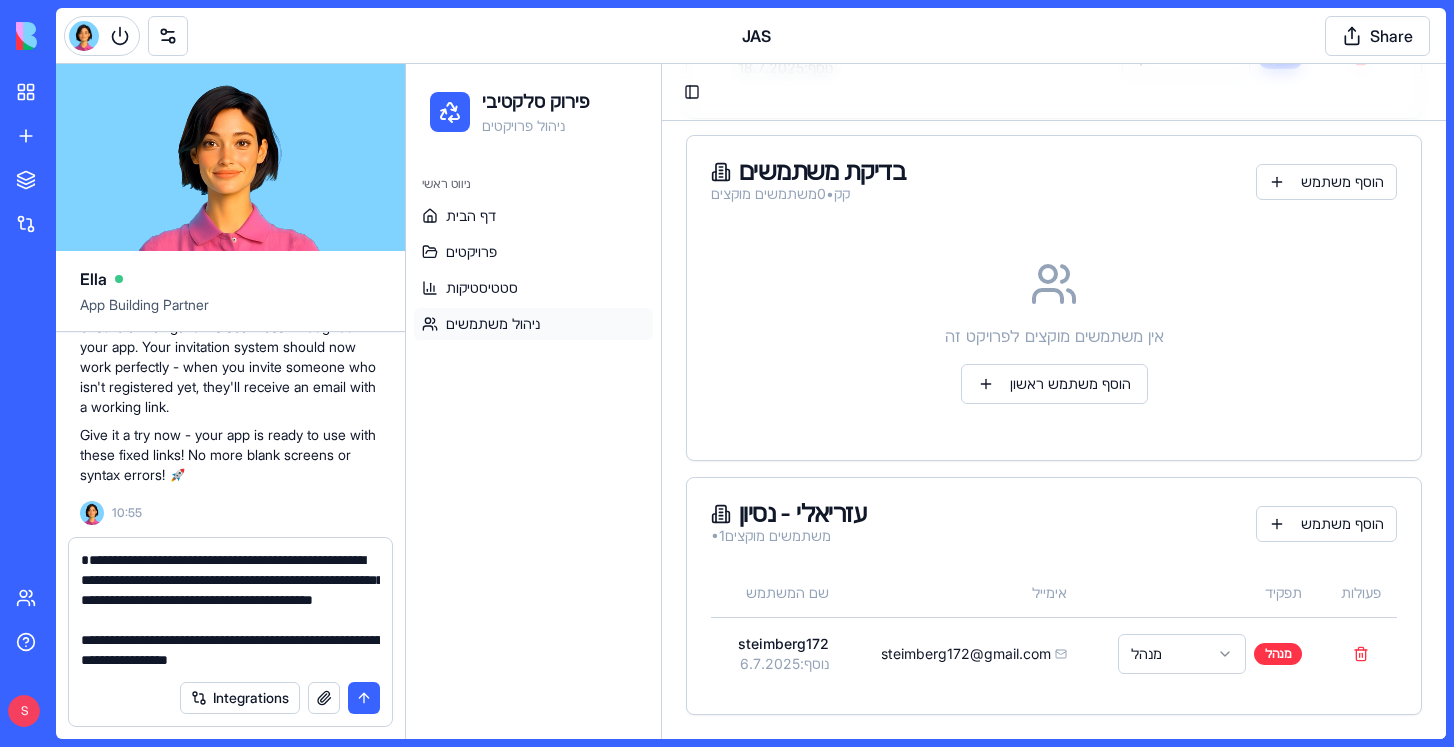 type 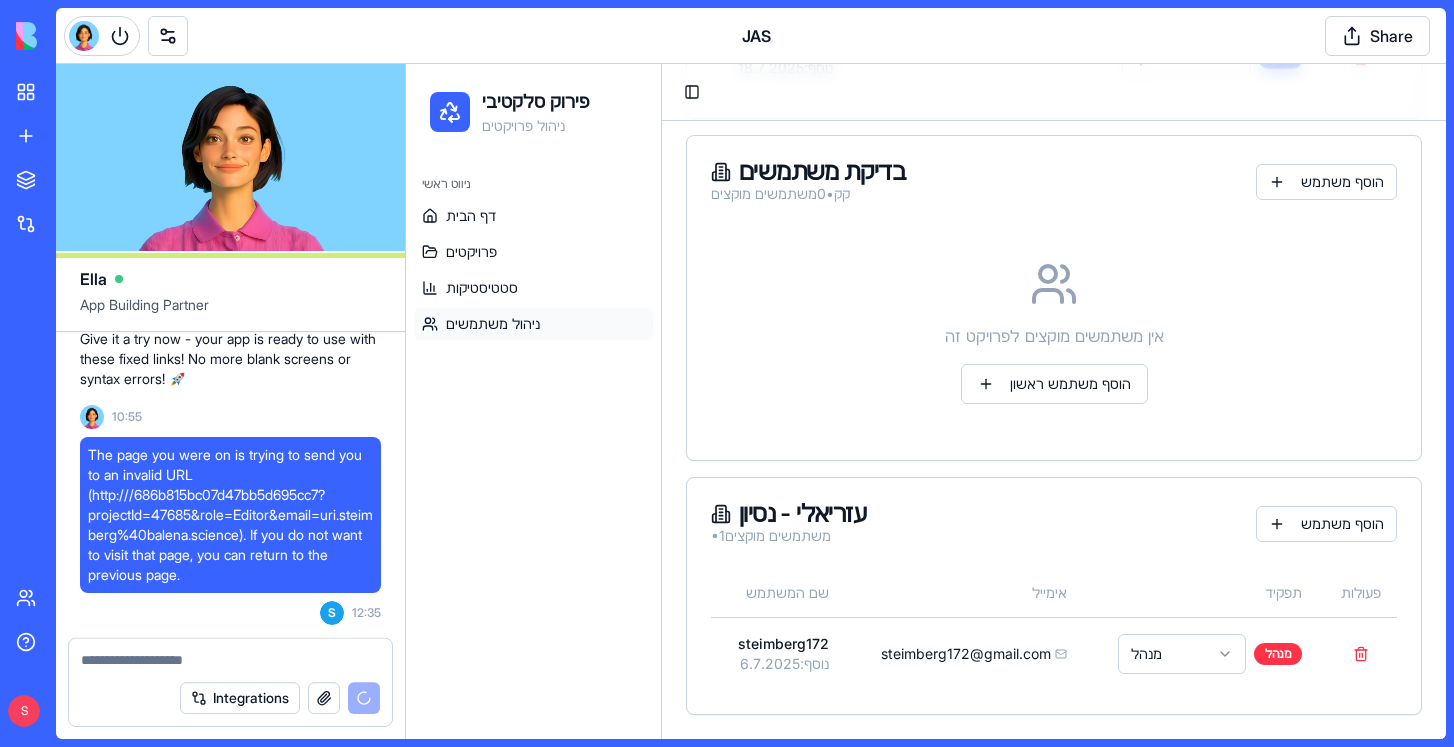 scroll, scrollTop: 0, scrollLeft: 0, axis: both 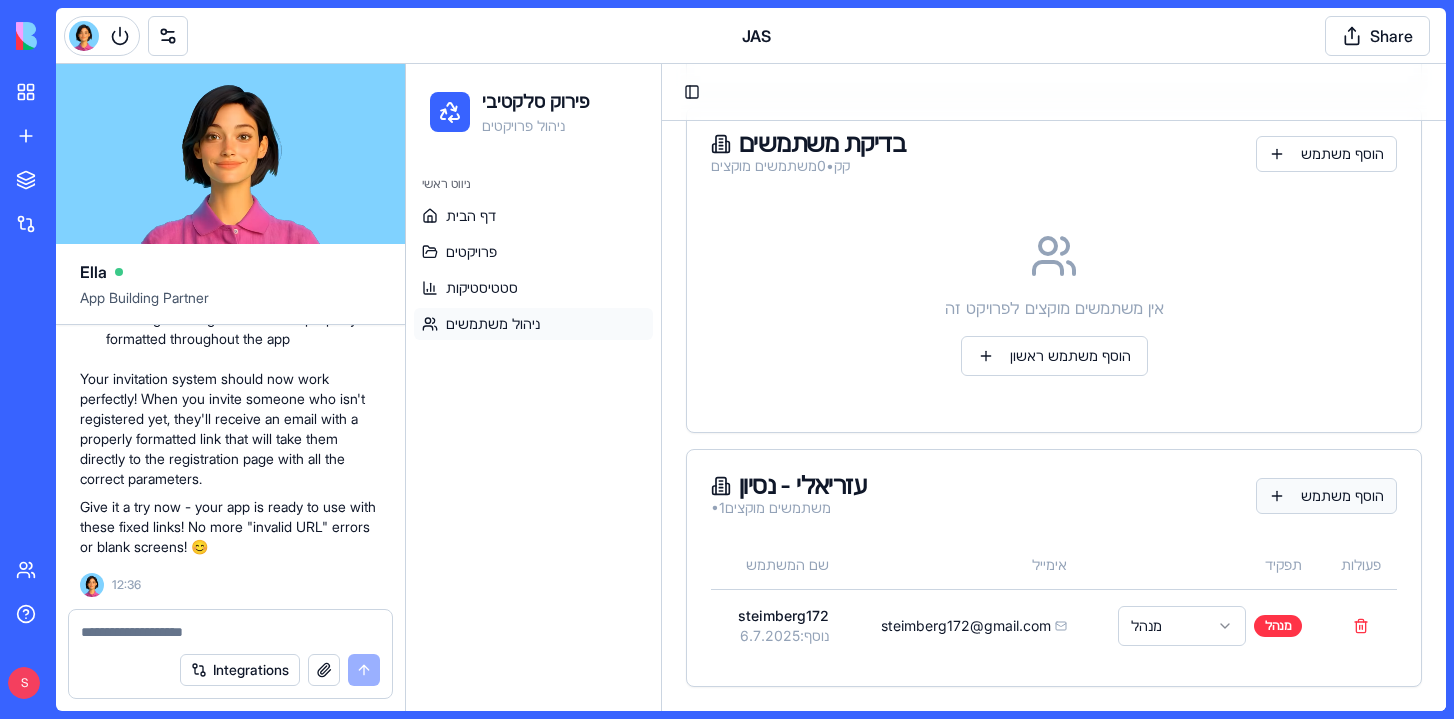 click on "הוסף משתמש" at bounding box center (1326, 496) 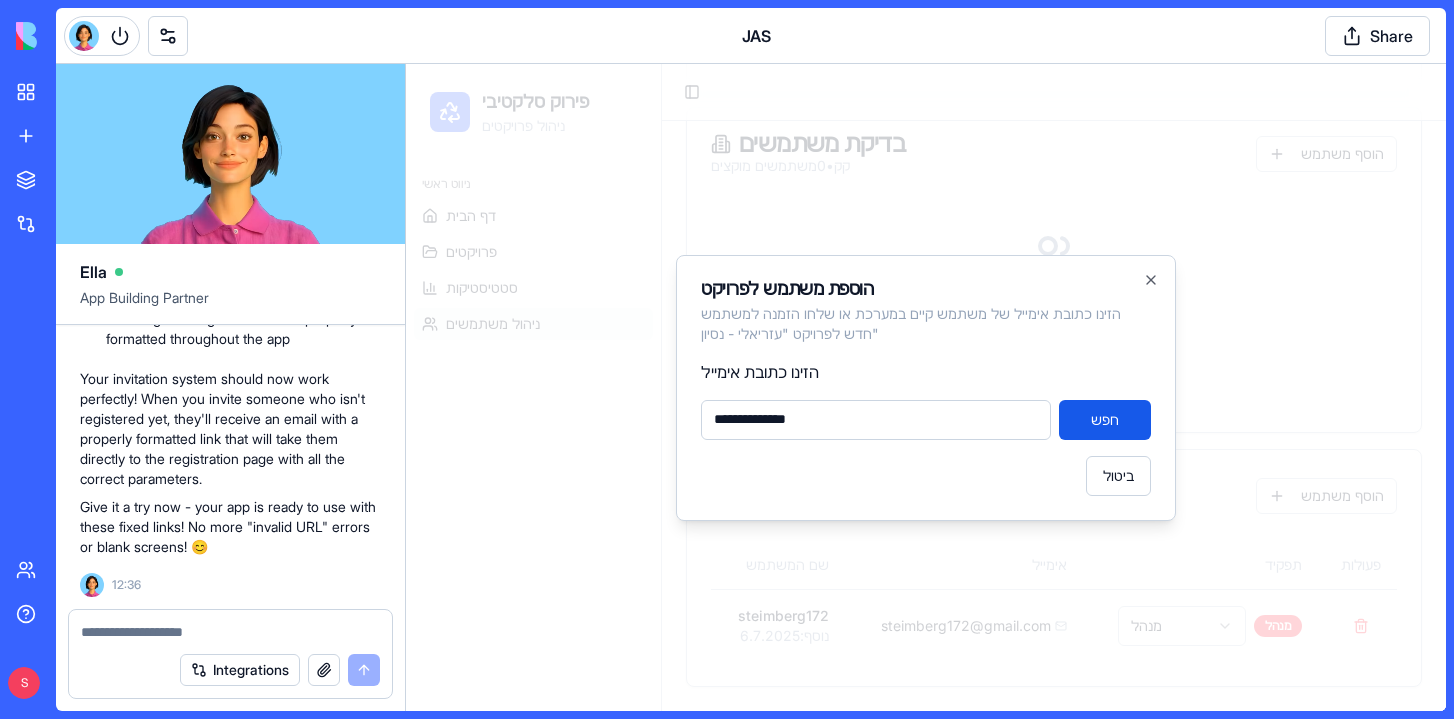 type on "**********" 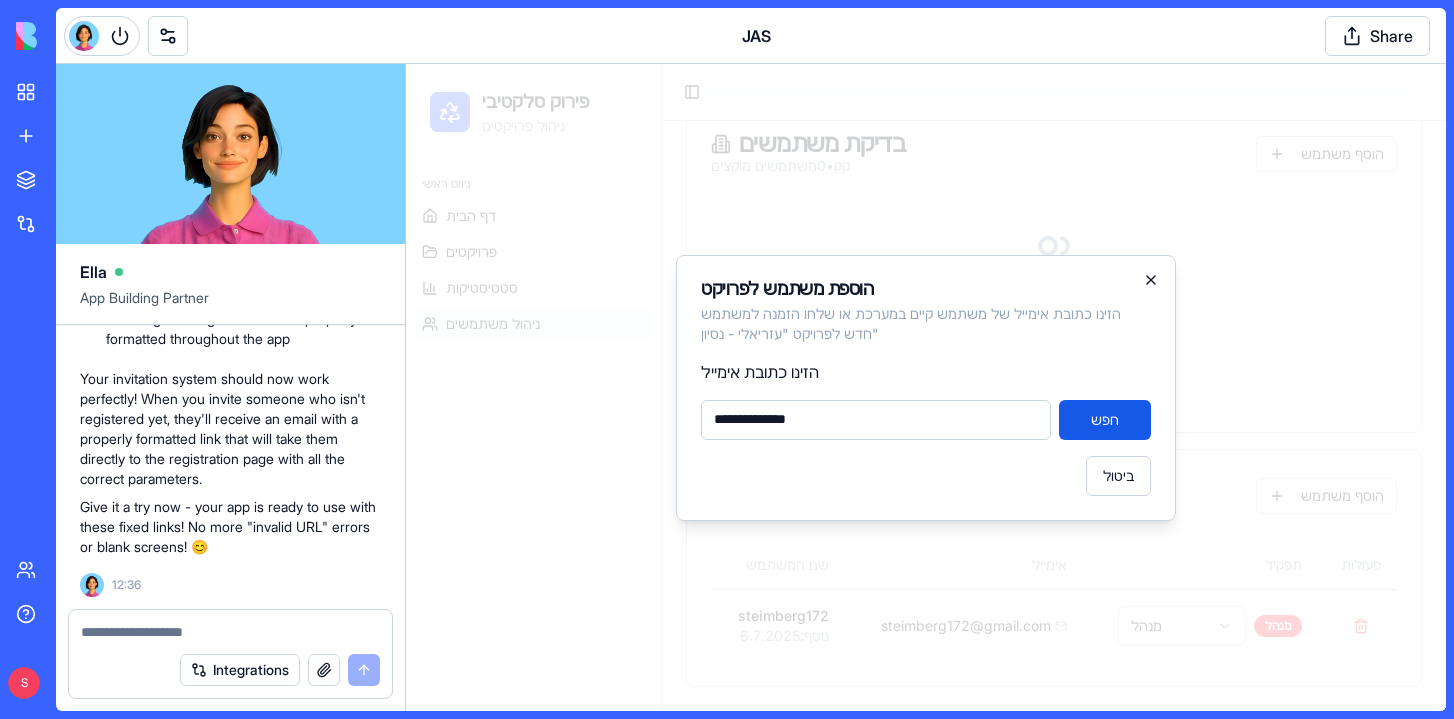 click 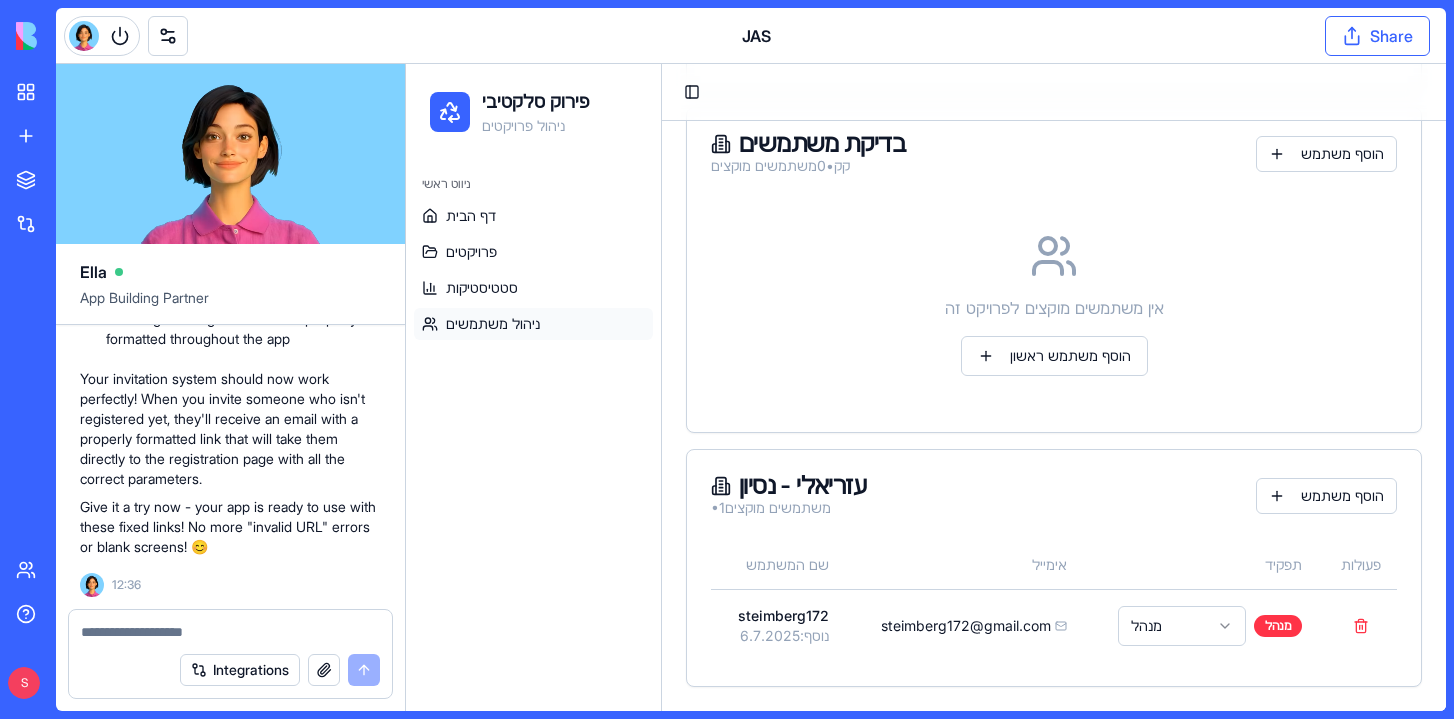click on "Share" at bounding box center [1377, 36] 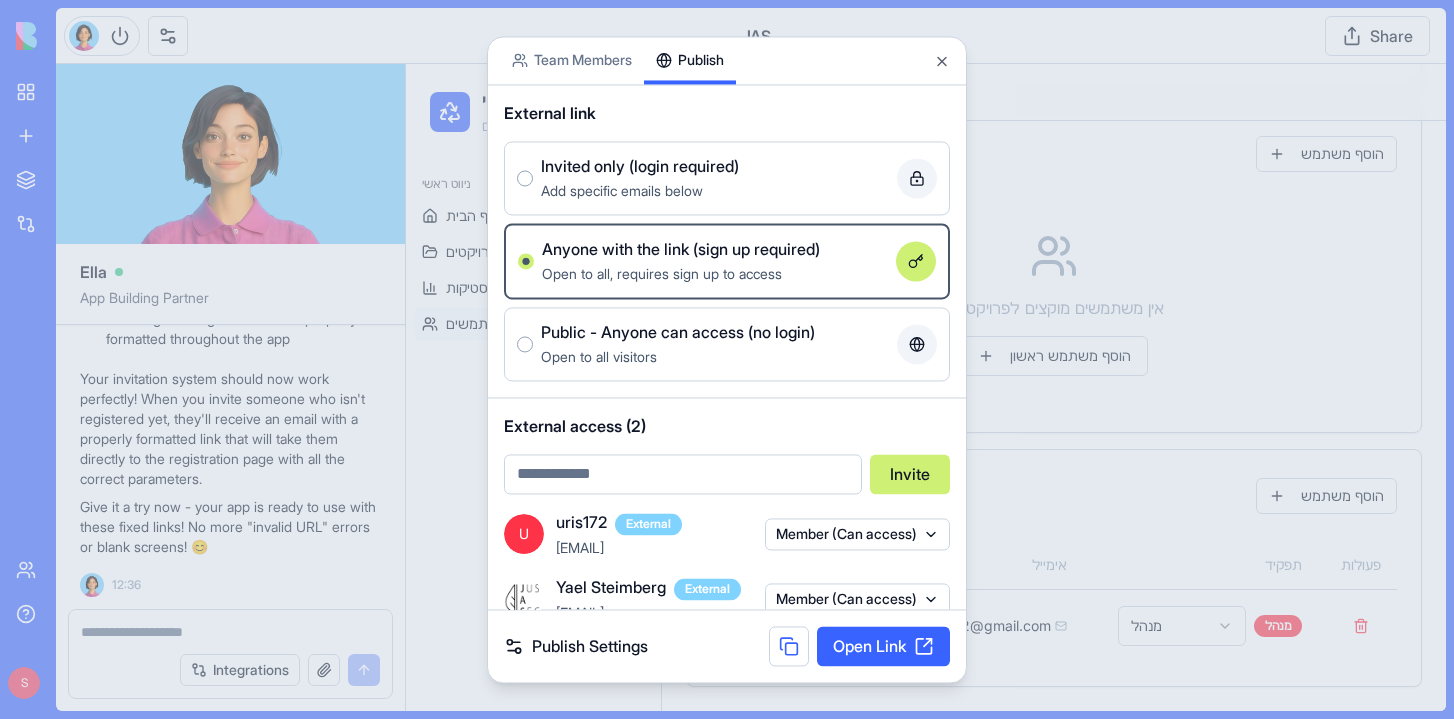 click on "Team Members Publish External link Invited only (login required) Add specific emails below Anyone with the link (sign up required) Open to all, requires sign up to access Public - Anyone can access (no login) Open to all visitors External access (2) Invite U [USERNAME] External [EMAIL] Member (Can access) [FIRST_NAME] [LAST_NAME] External [EMAIL] Member (Can access) Publish Settings Open Link Close" at bounding box center [727, 359] 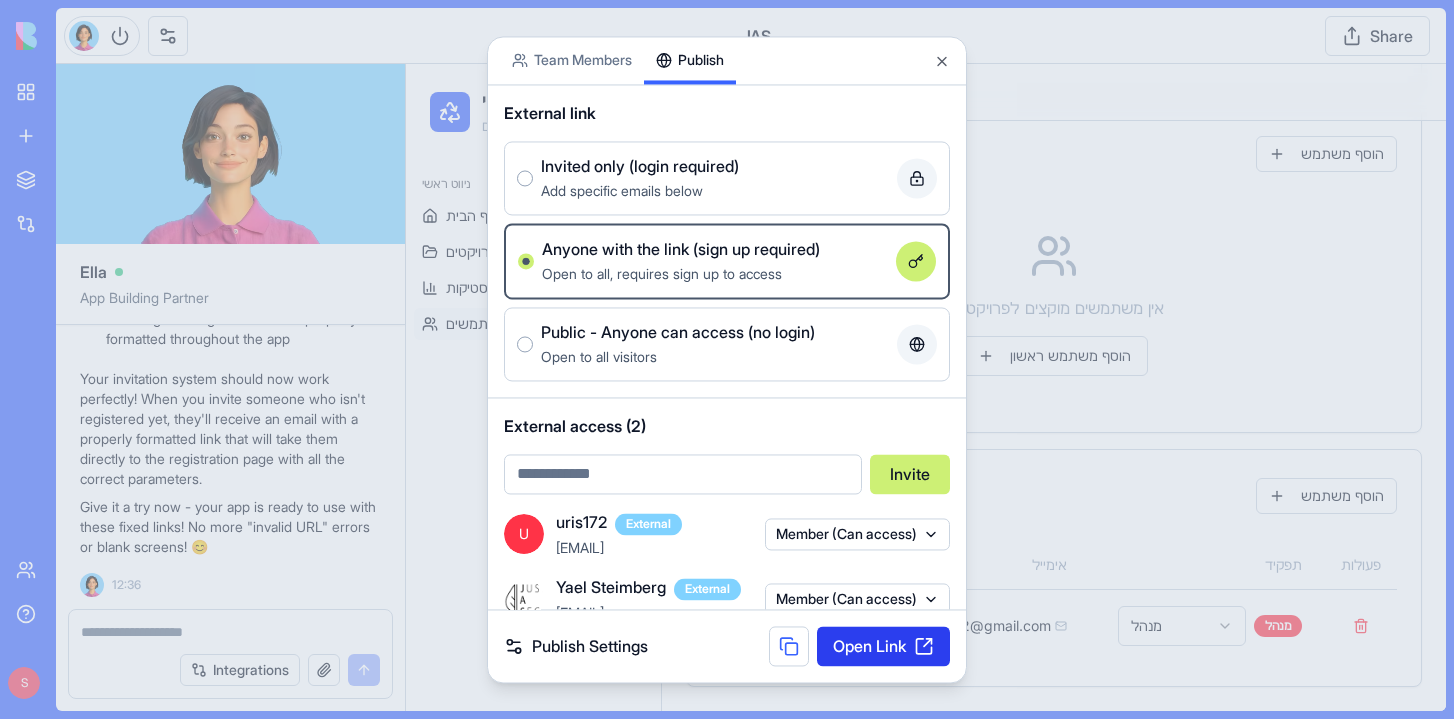 click on "Open Link" at bounding box center [883, 646] 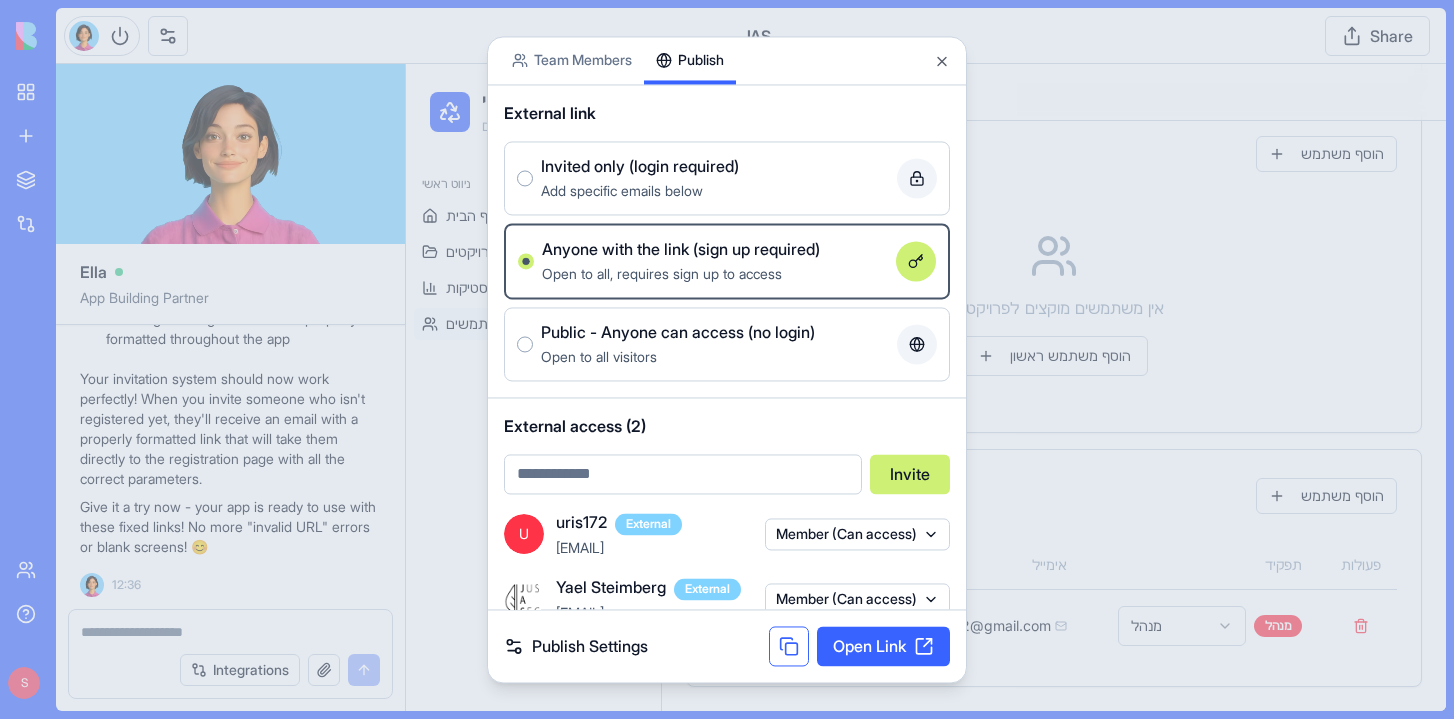 click at bounding box center [789, 646] 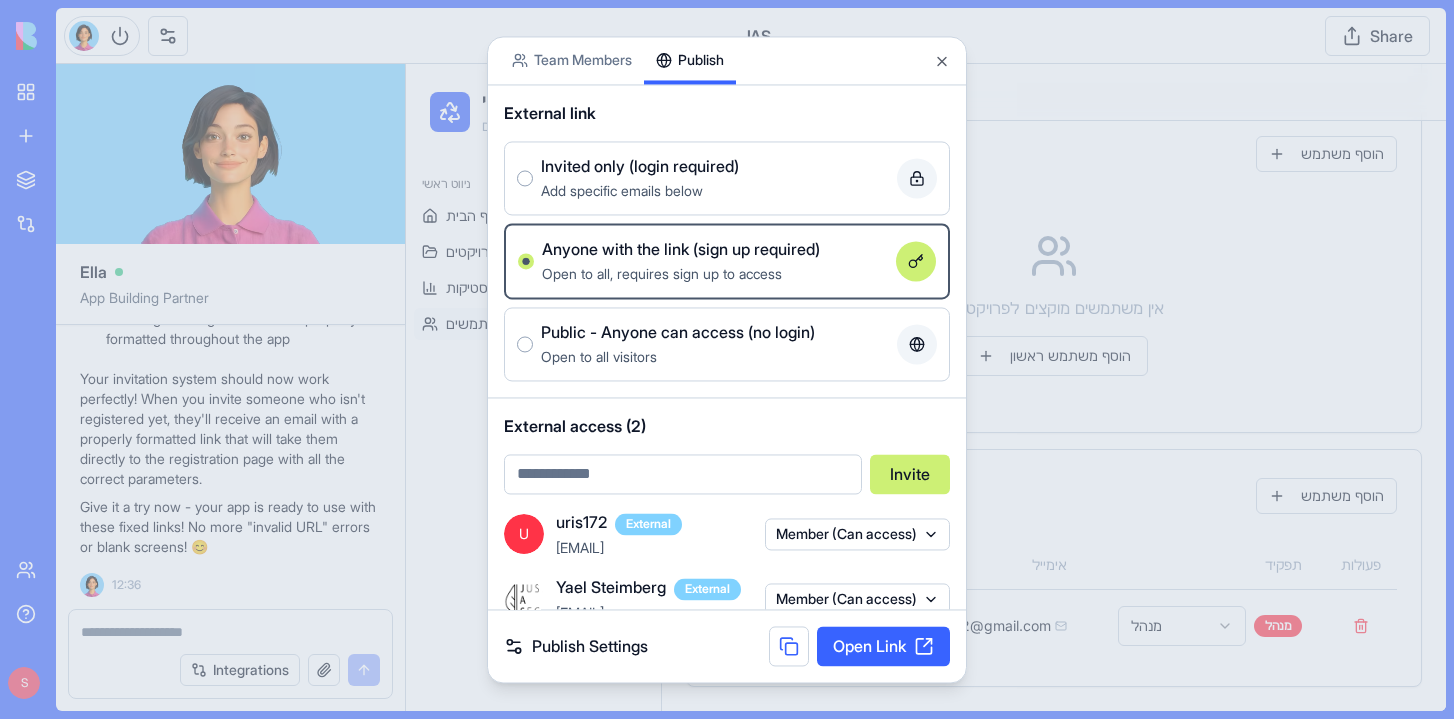 scroll, scrollTop: 0, scrollLeft: 0, axis: both 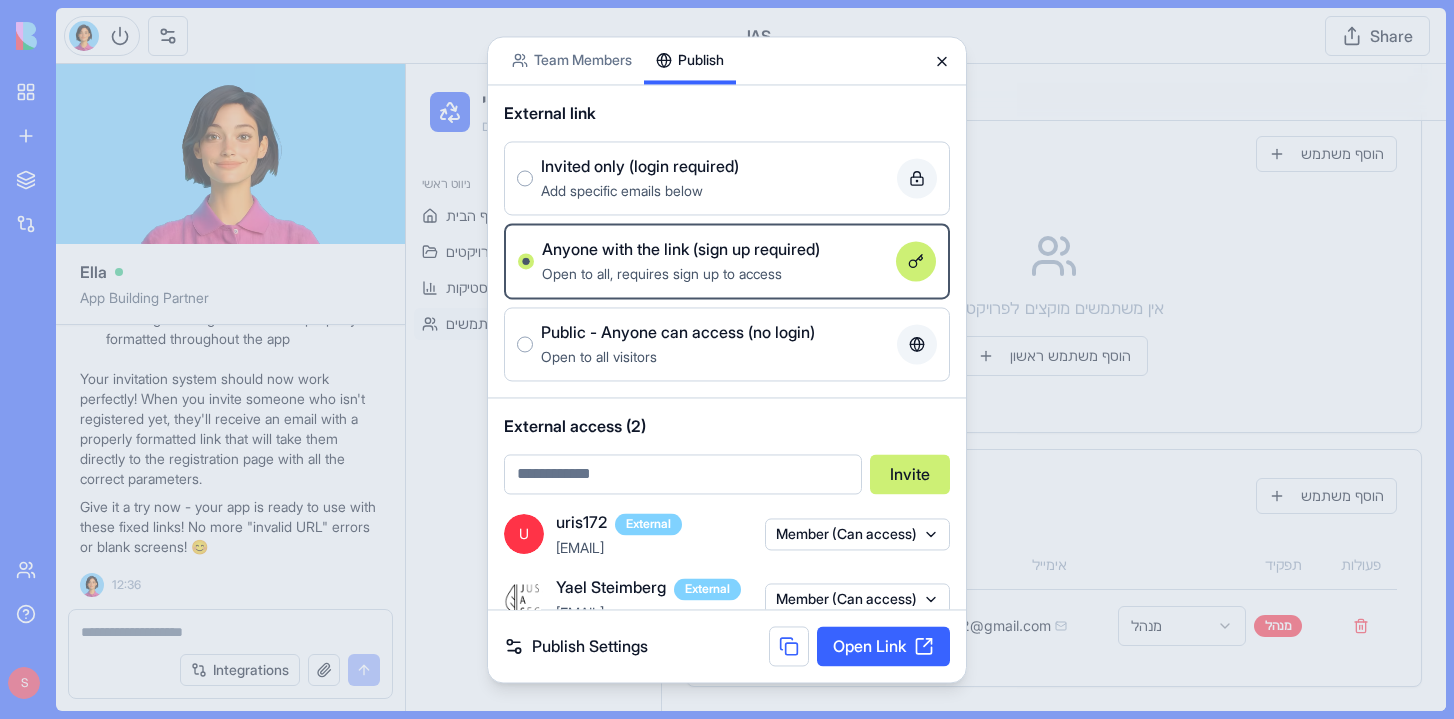 click 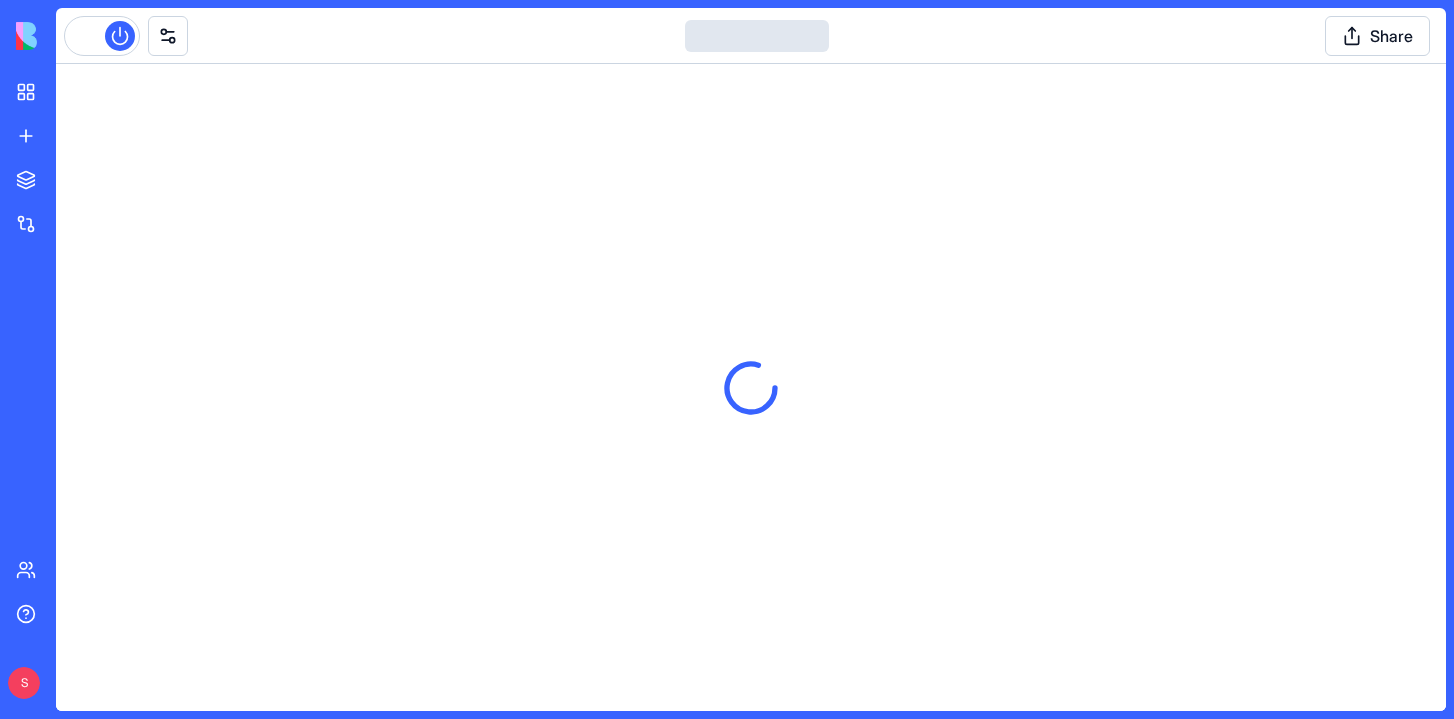 scroll, scrollTop: 0, scrollLeft: 0, axis: both 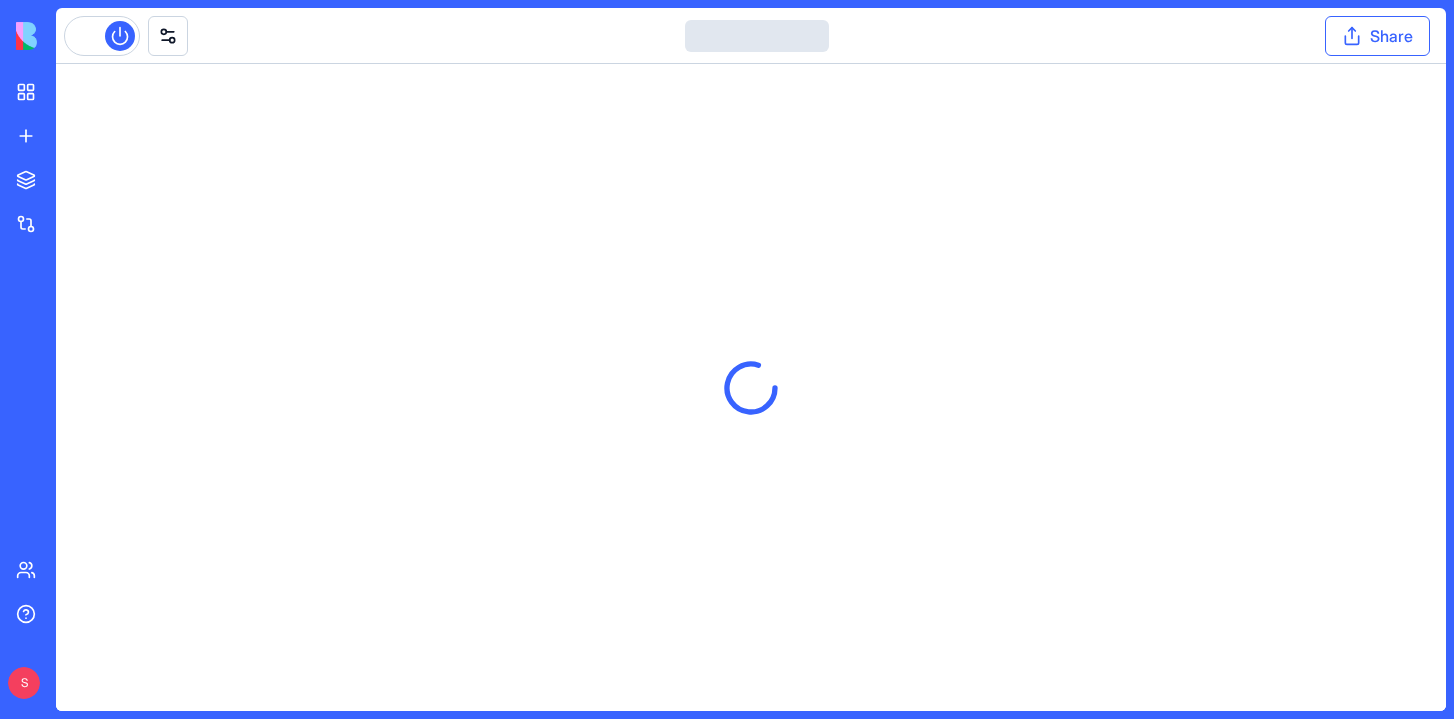 click on "Share" at bounding box center [1377, 36] 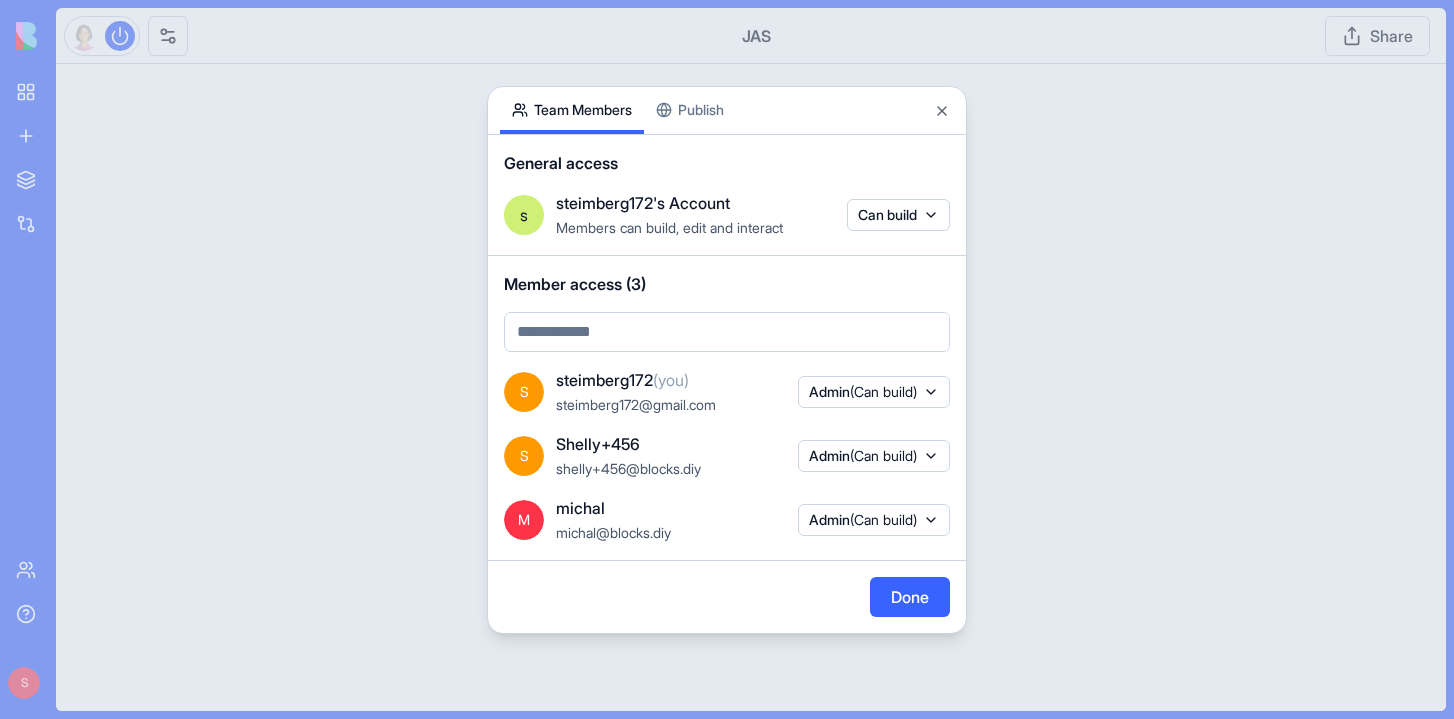 scroll, scrollTop: 0, scrollLeft: 0, axis: both 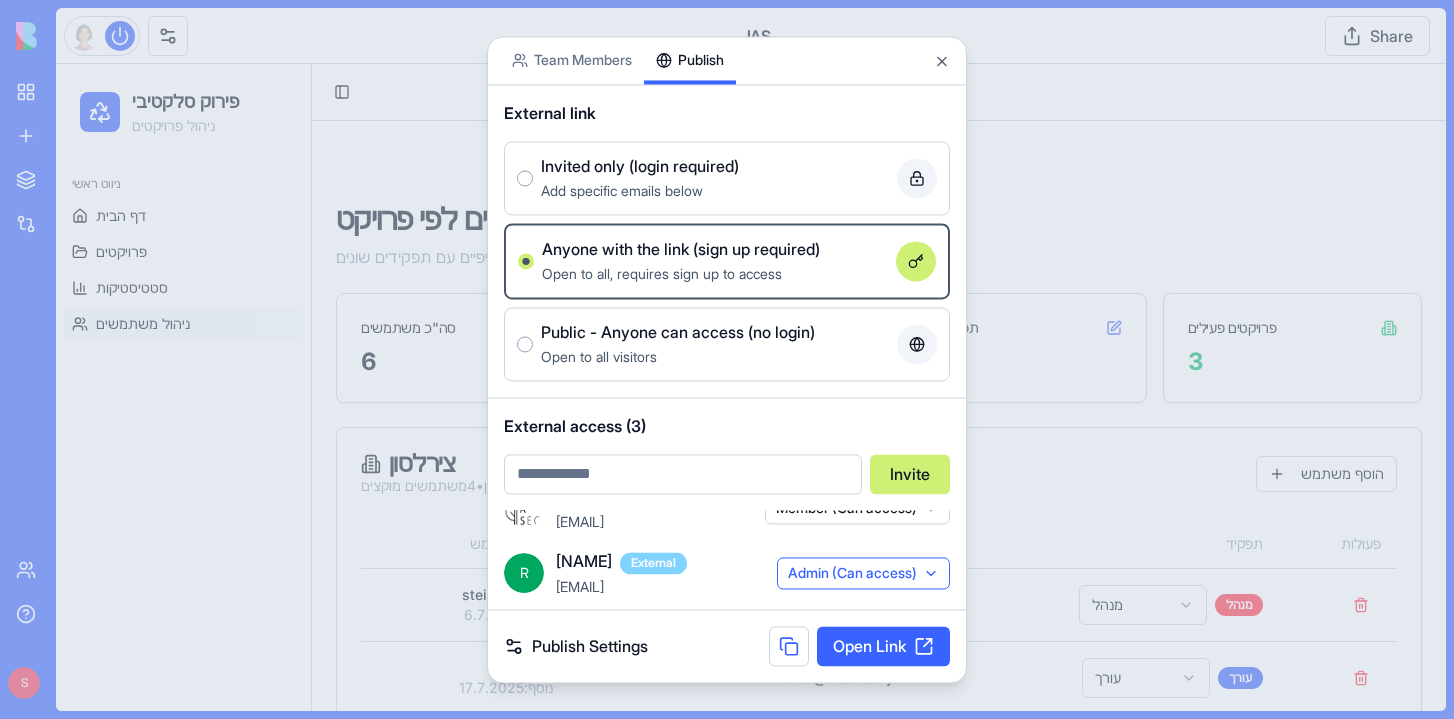 click on "Admin (Can access)" at bounding box center [863, 573] 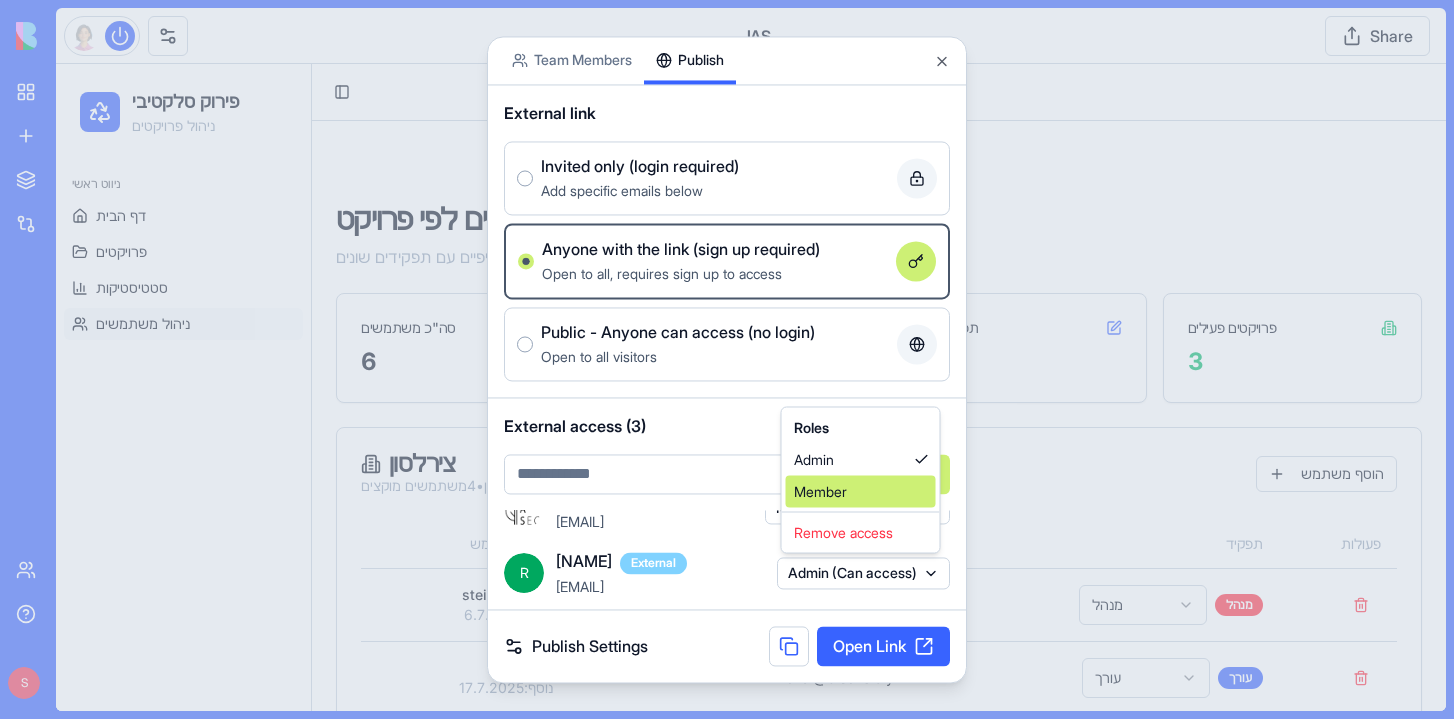 click on "Member" at bounding box center (861, 492) 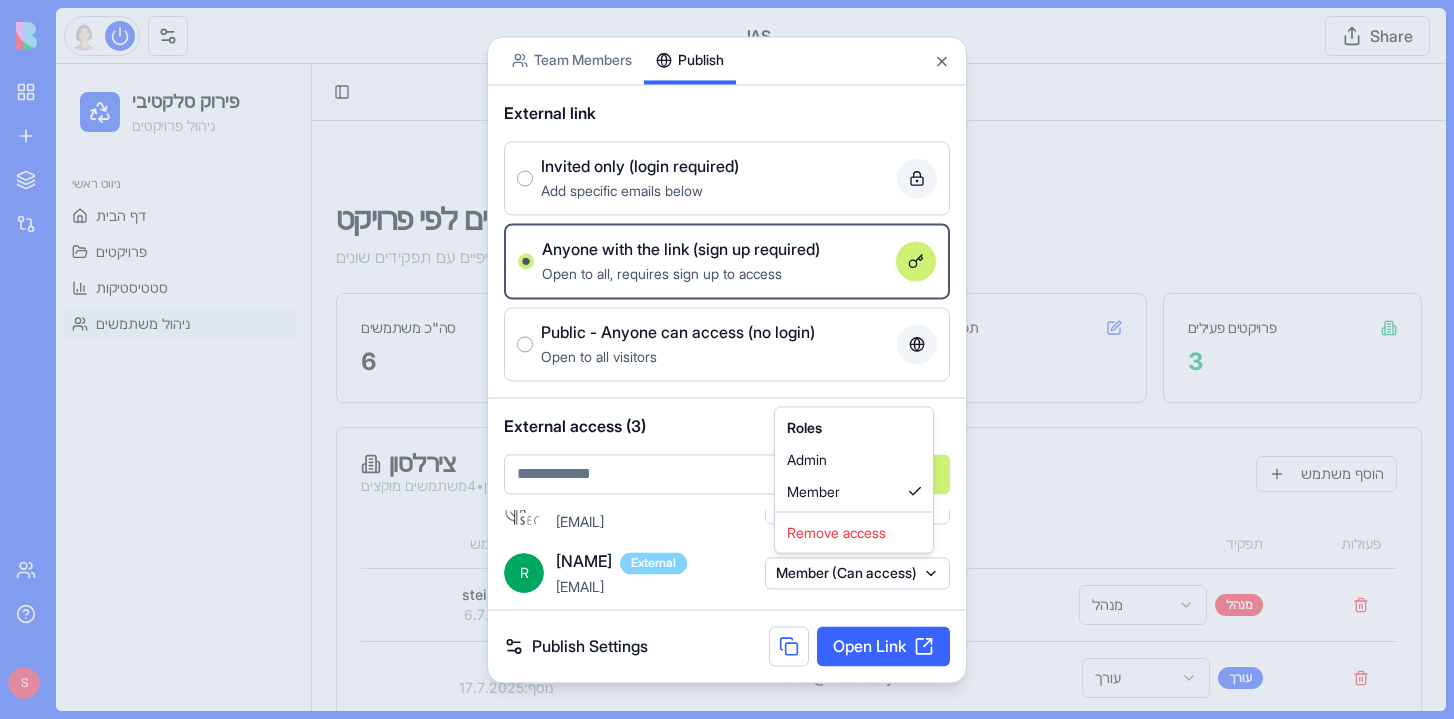 click at bounding box center [727, 359] 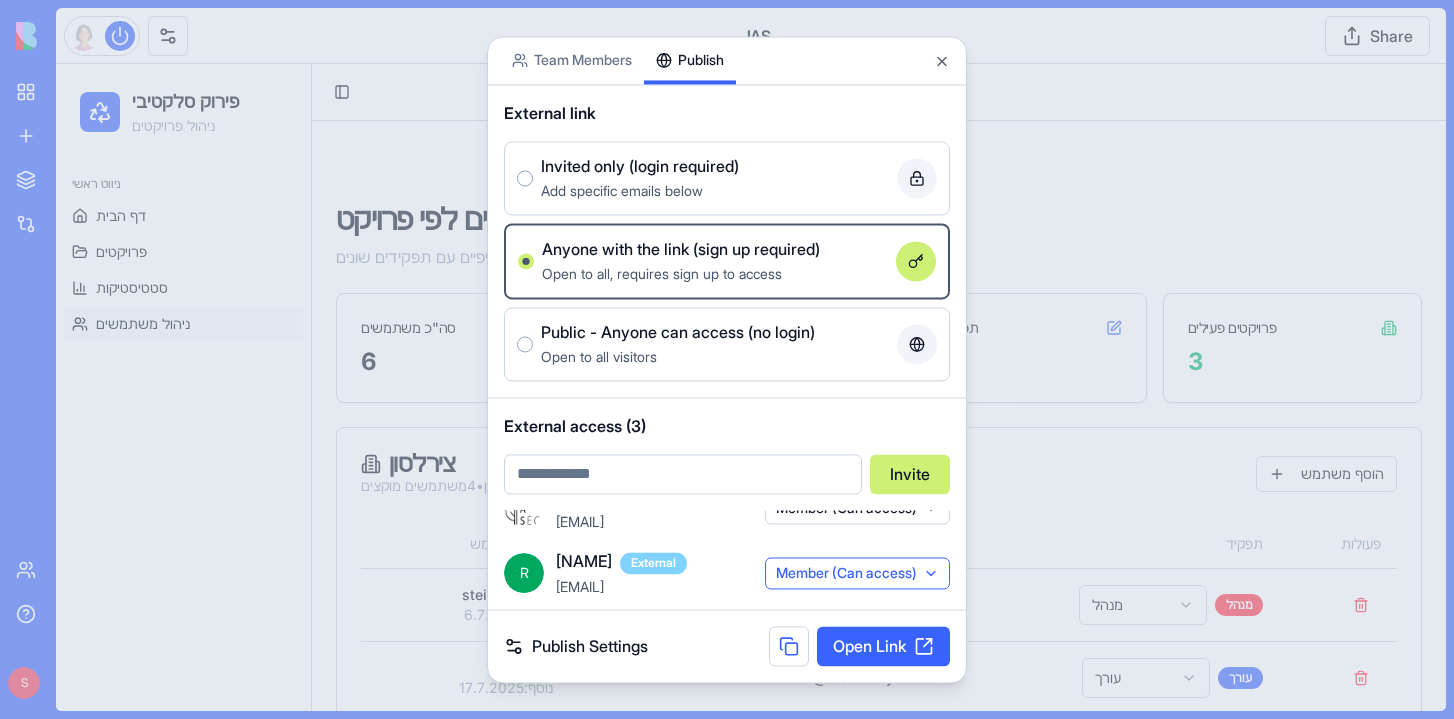 click on "Member (Can access)" at bounding box center (857, 573) 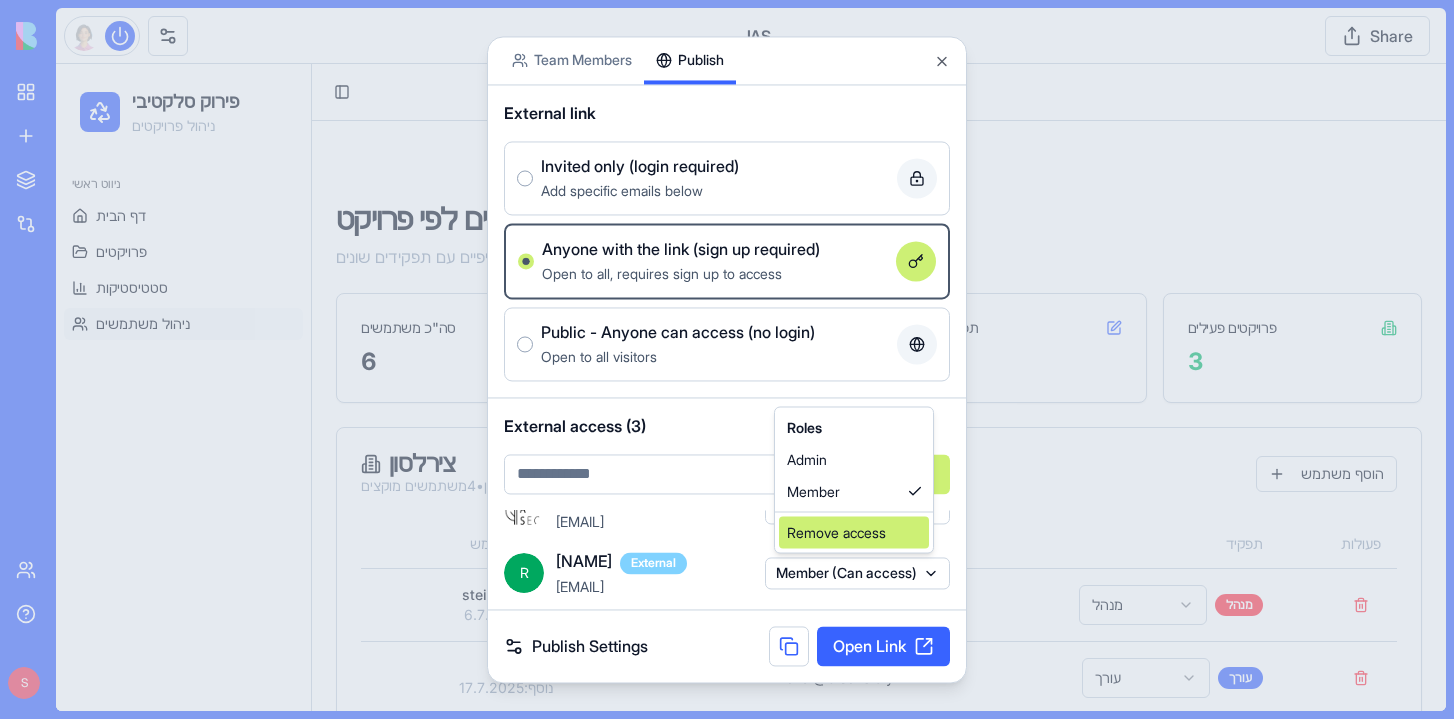 click on "Remove access" at bounding box center (854, 533) 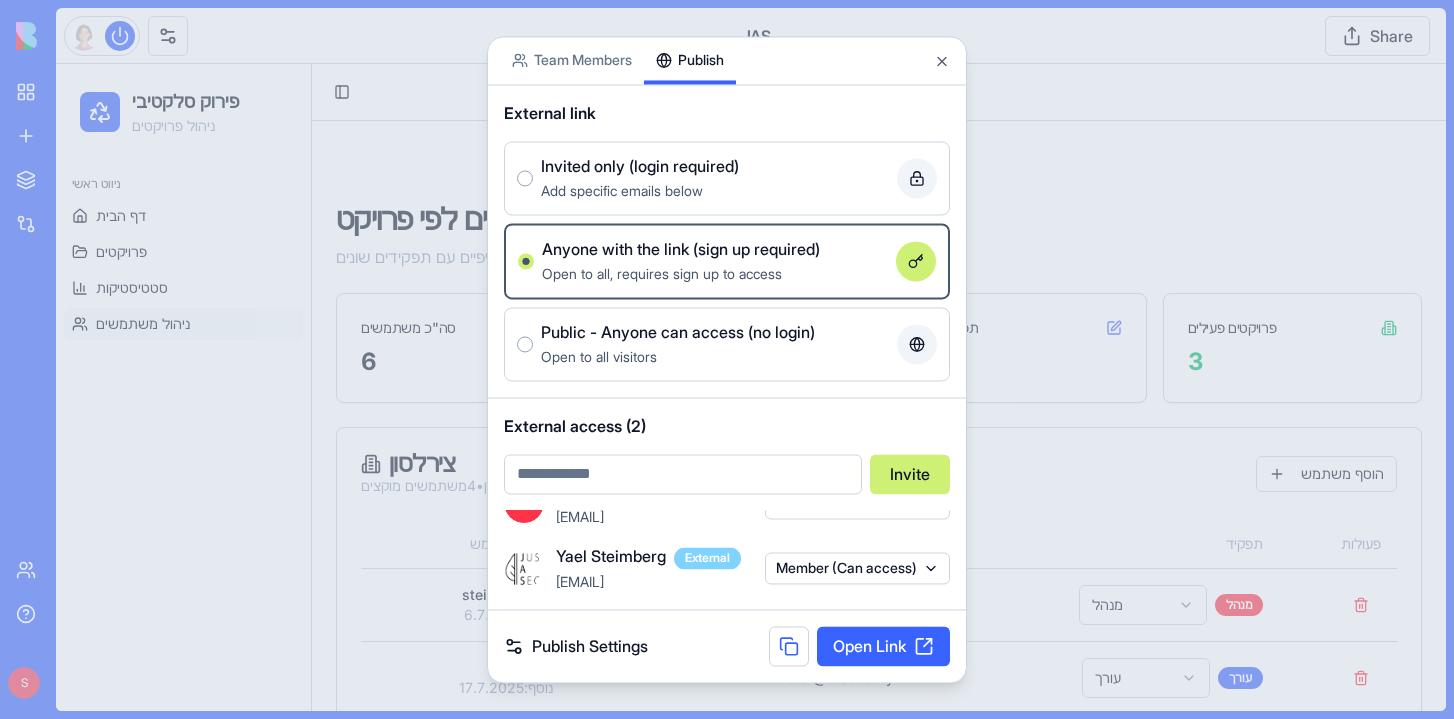 scroll, scrollTop: 31, scrollLeft: 0, axis: vertical 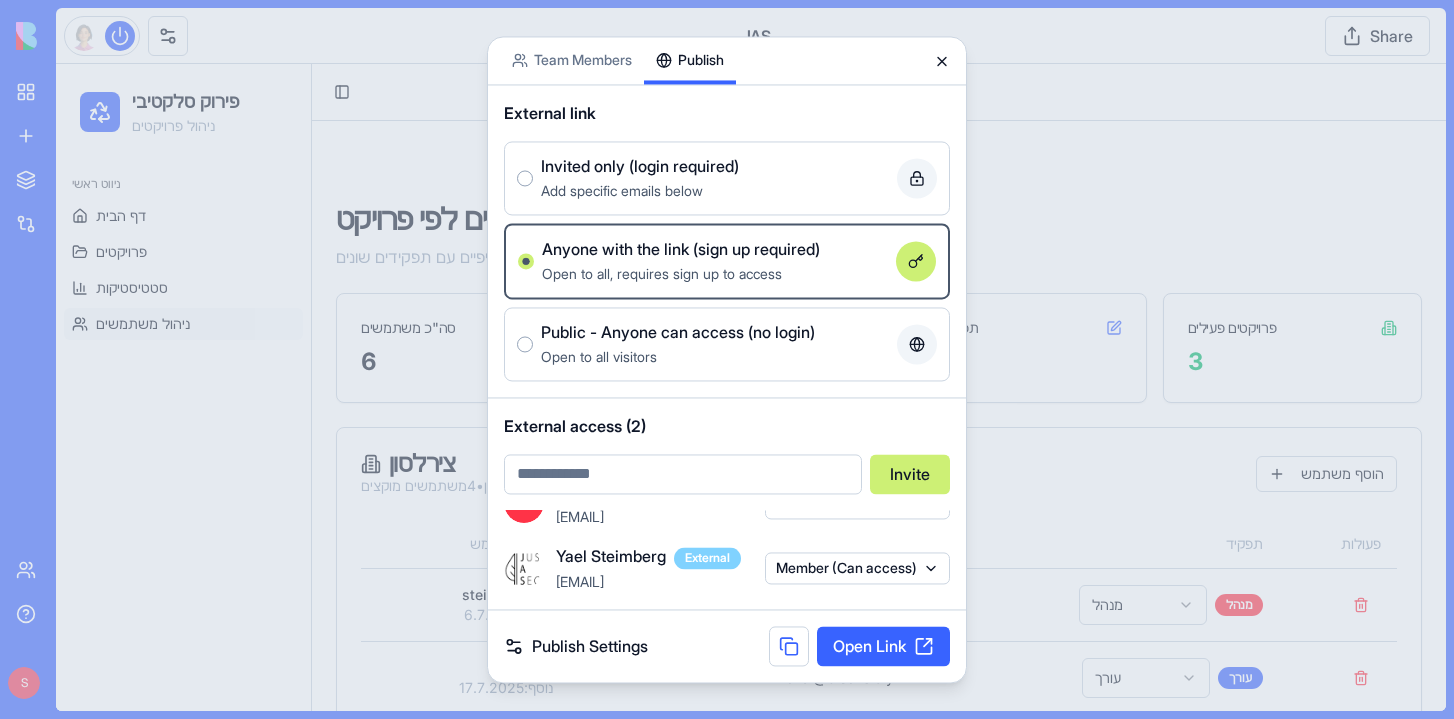 click 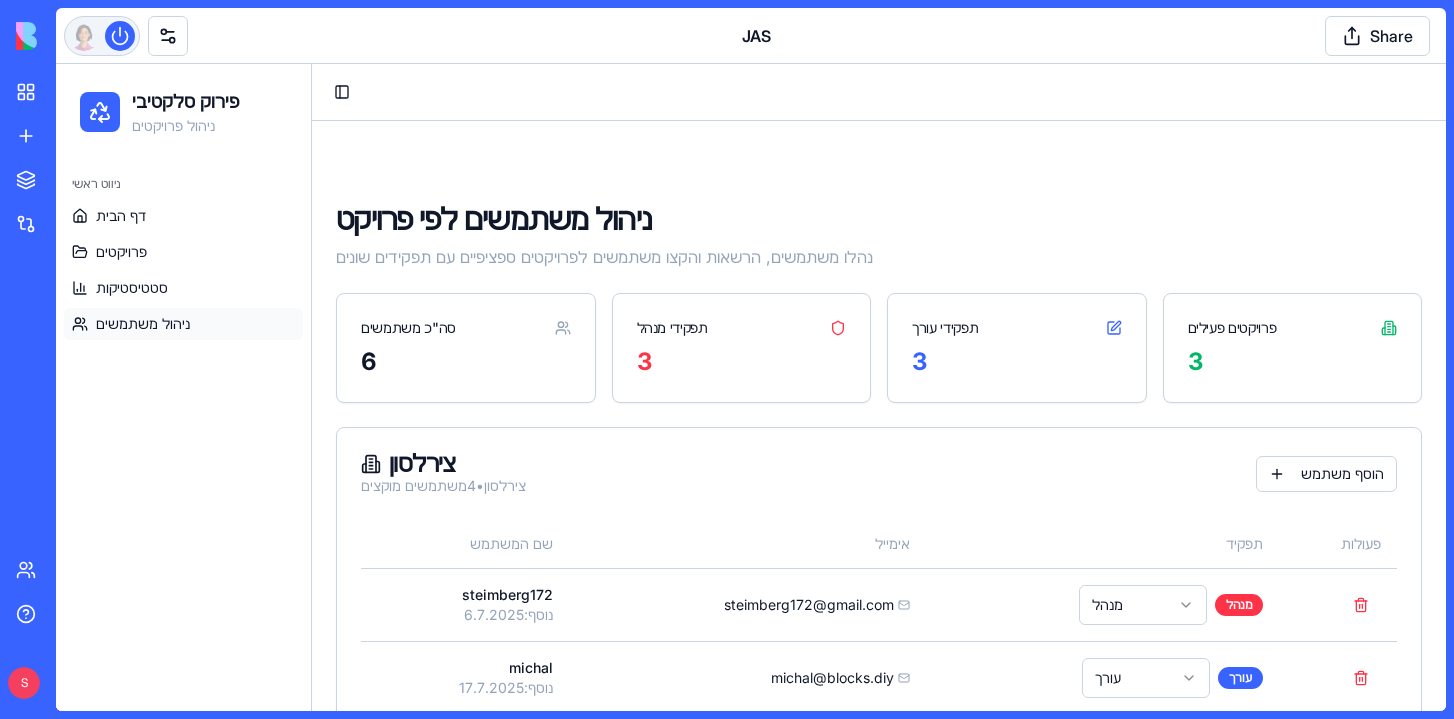 click at bounding box center (120, 36) 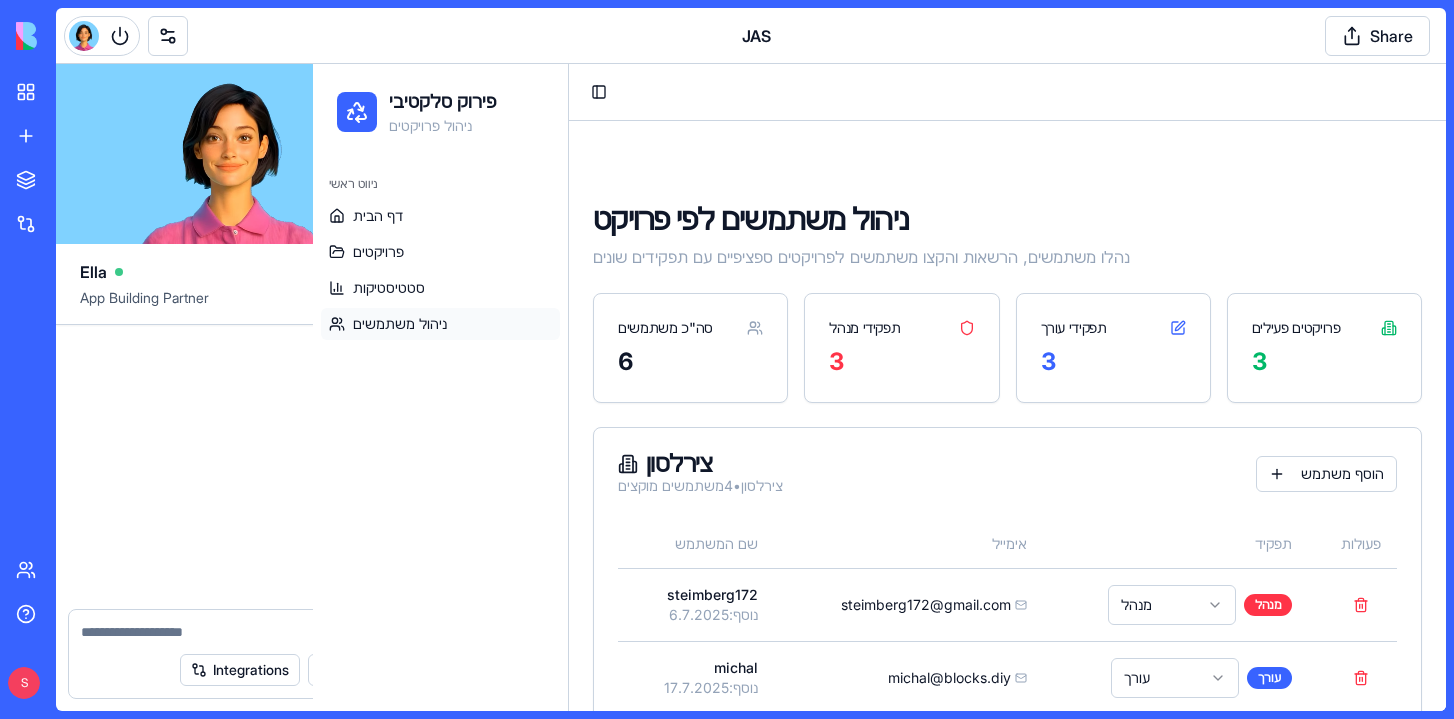 scroll, scrollTop: 97220, scrollLeft: 0, axis: vertical 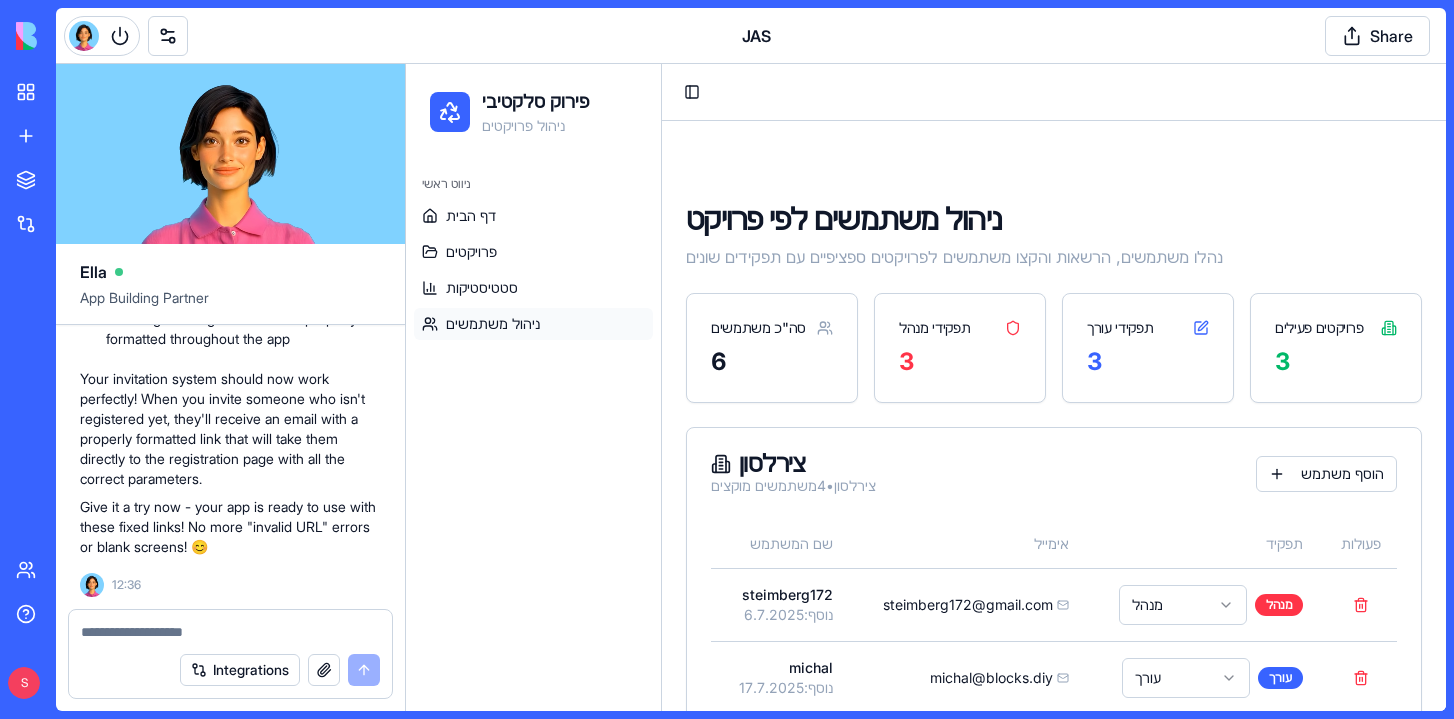 click at bounding box center [230, 632] 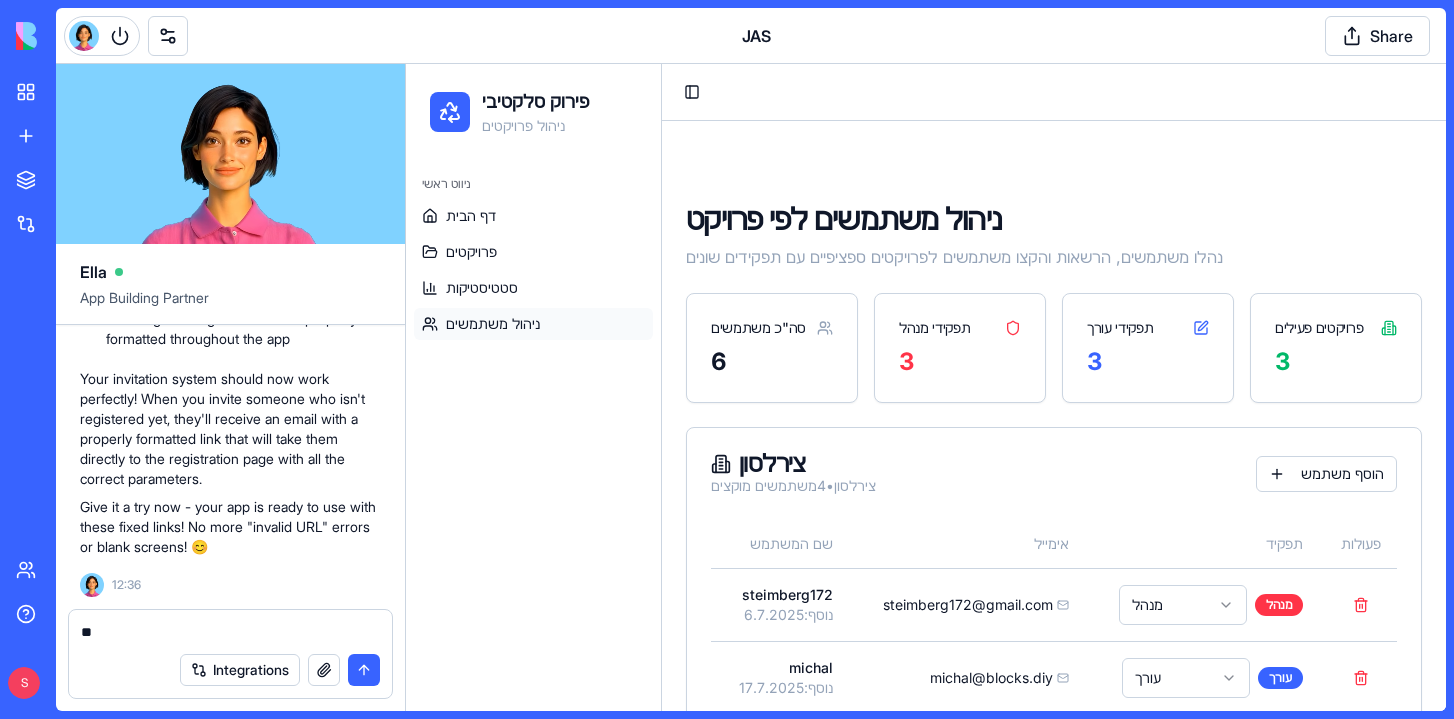 type on "*" 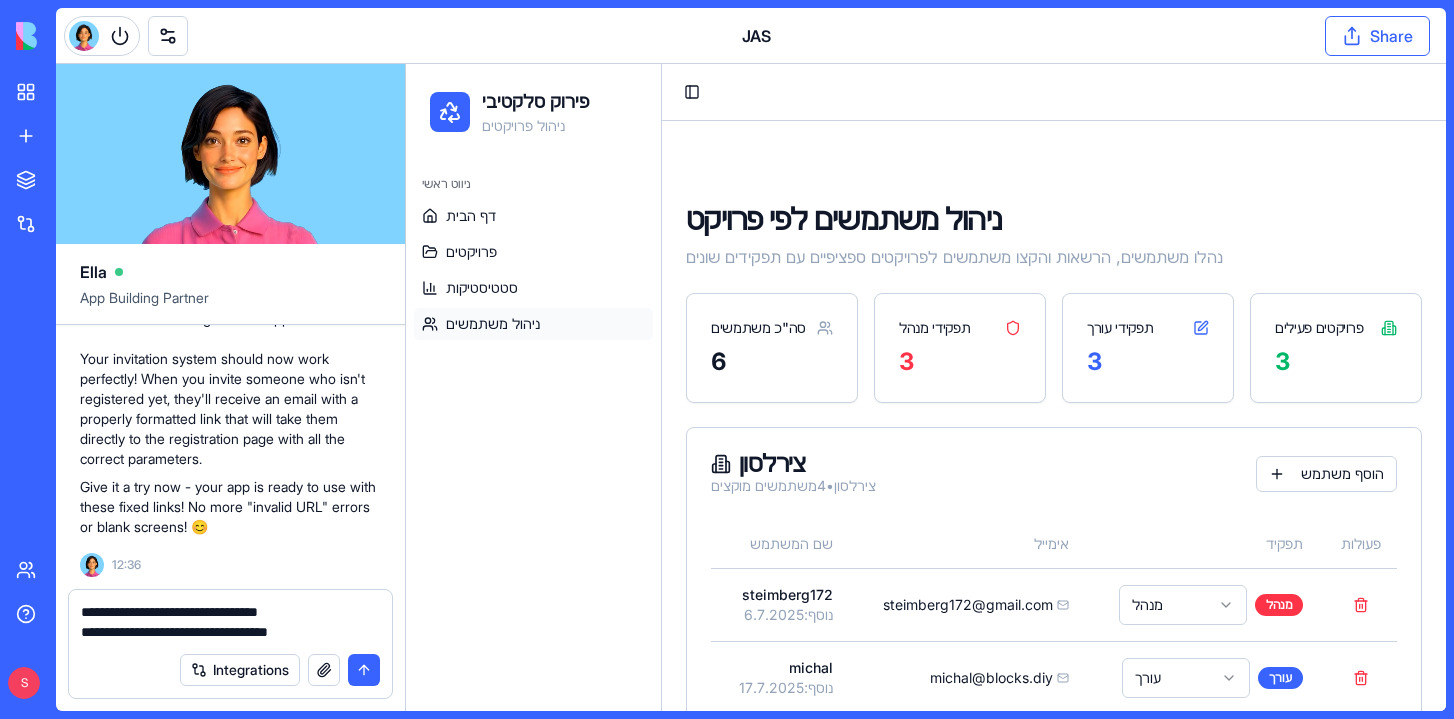 click on "Share" at bounding box center [1377, 36] 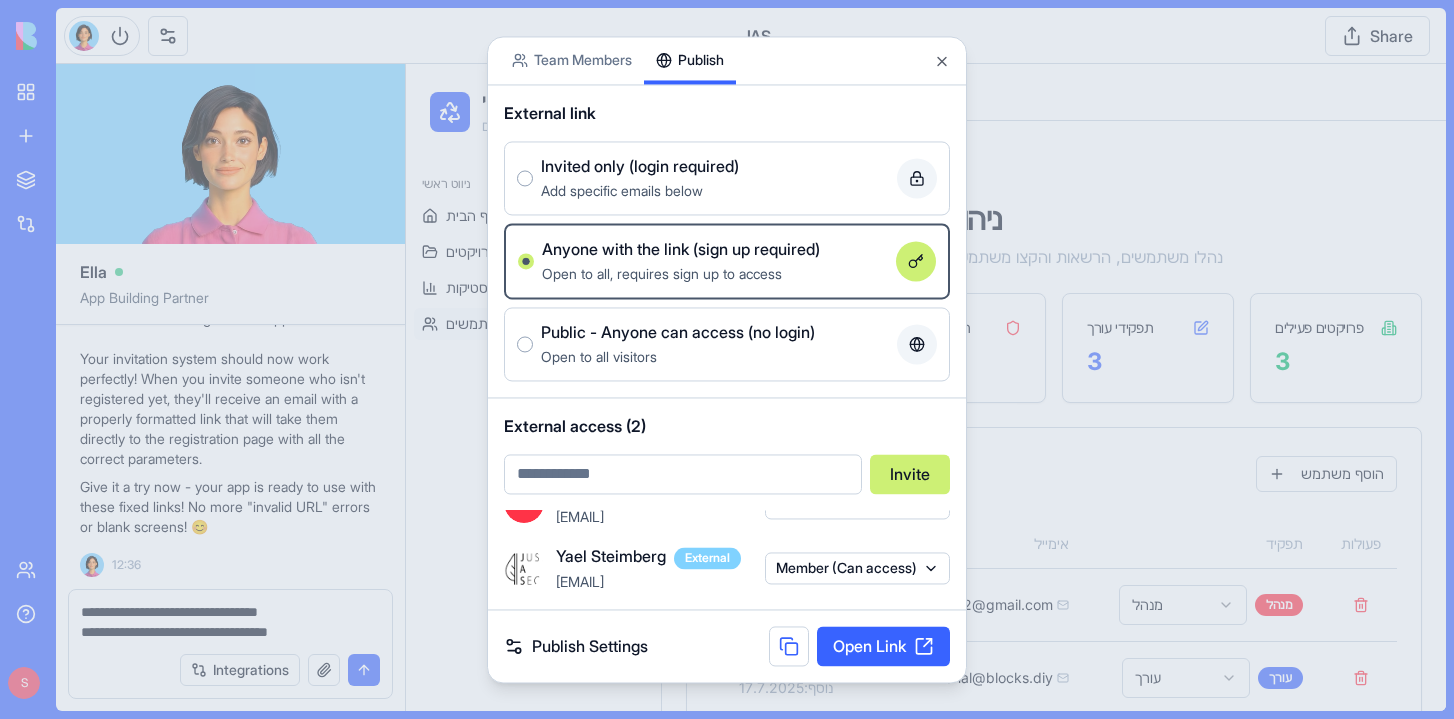 scroll, scrollTop: 31, scrollLeft: 0, axis: vertical 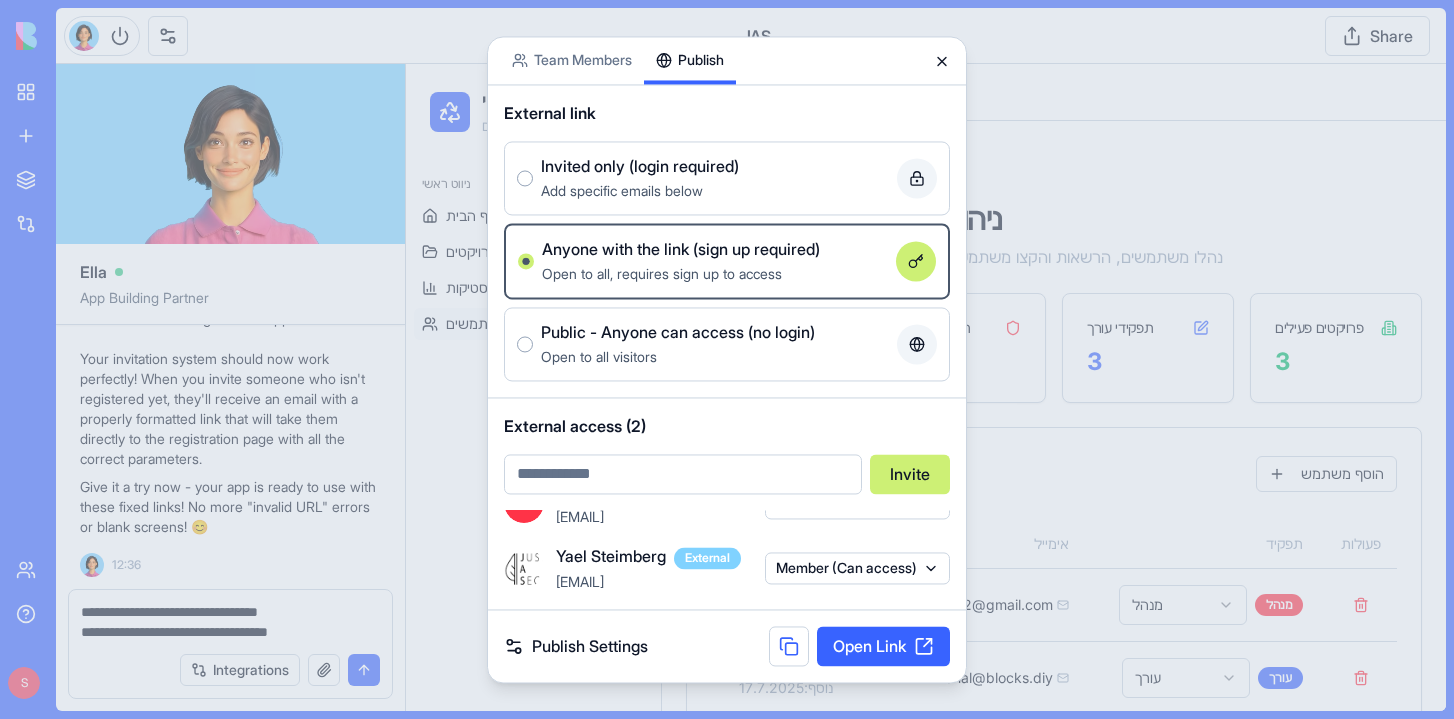 click 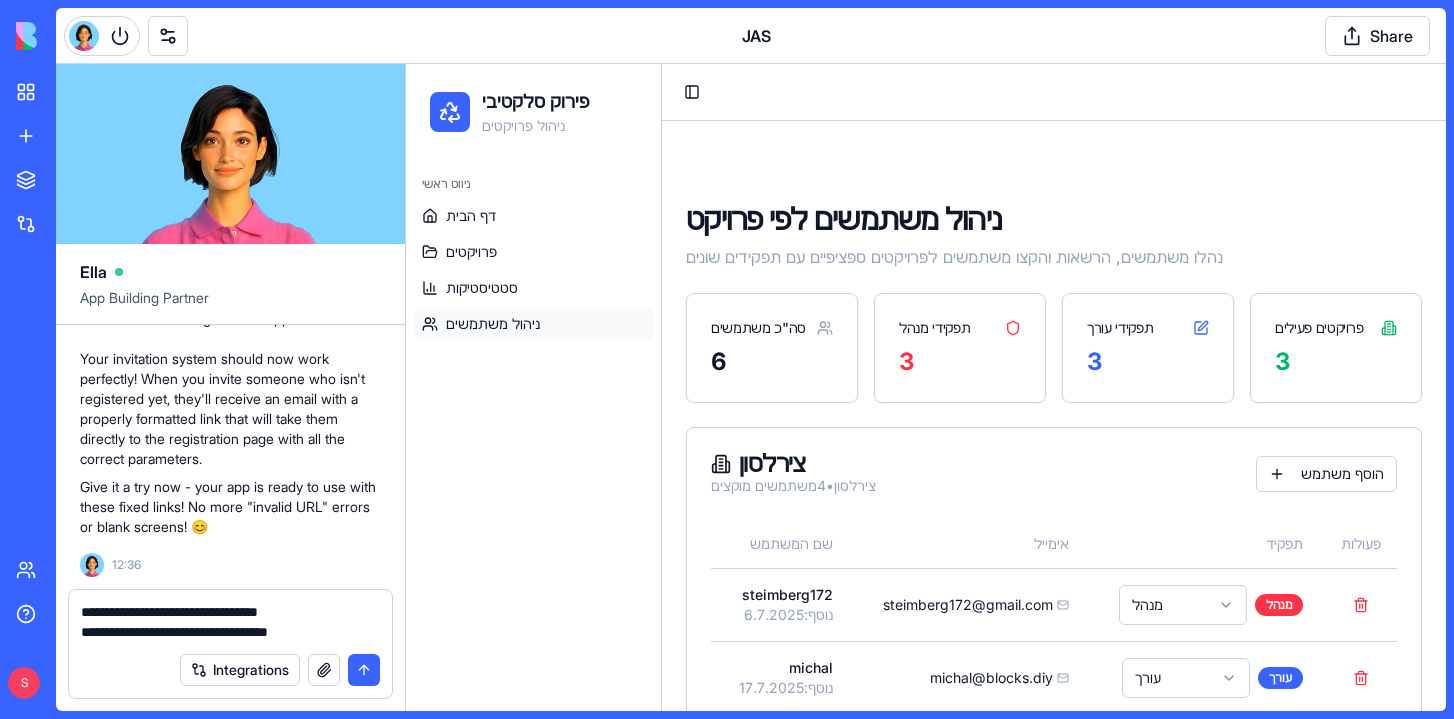 click on "**********" at bounding box center (230, 622) 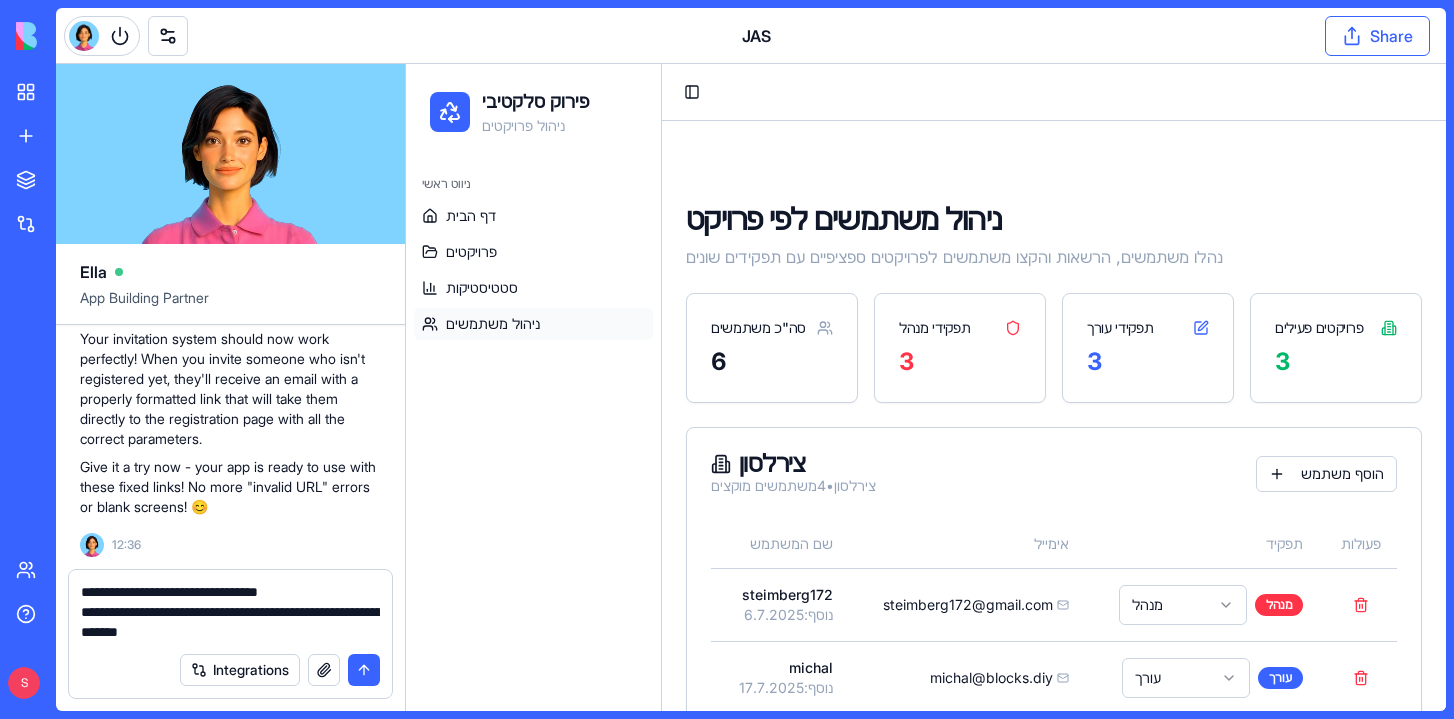 click on "Share" at bounding box center (1377, 36) 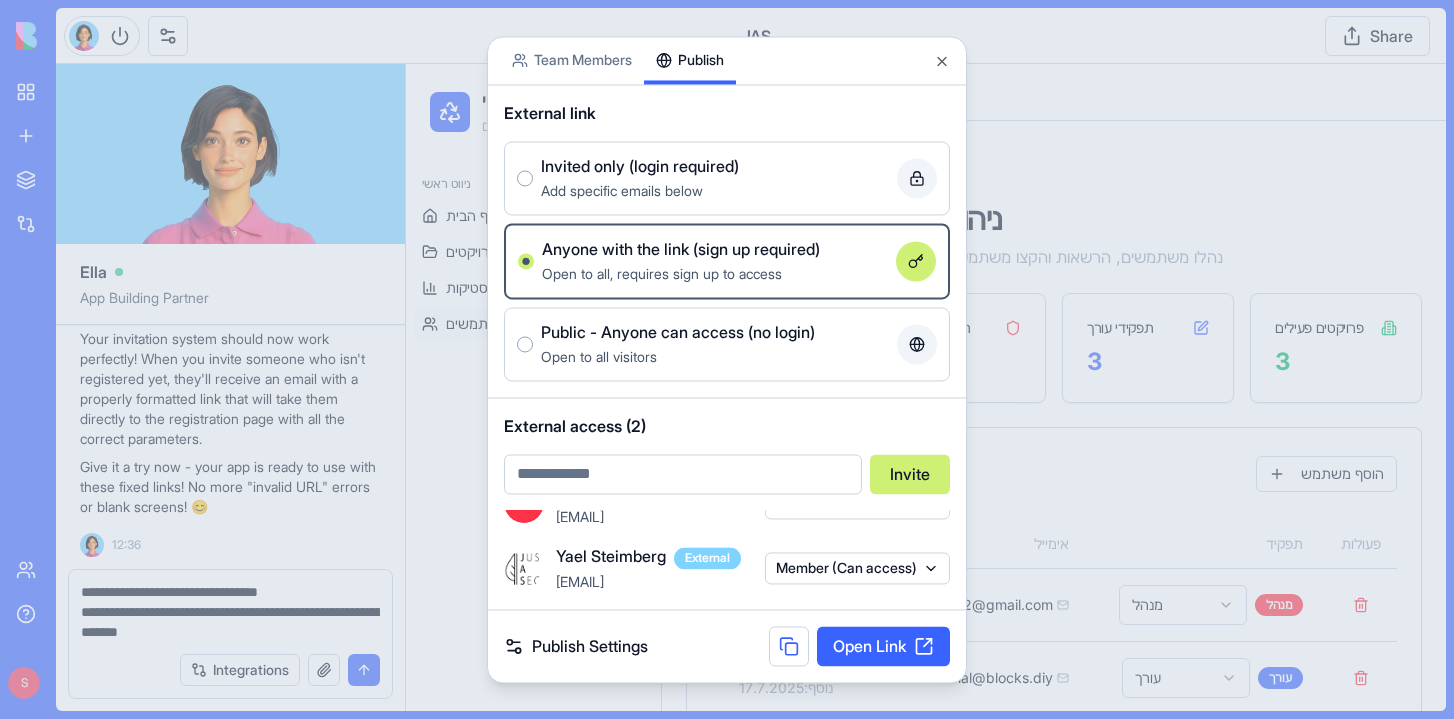 scroll, scrollTop: 31, scrollLeft: 0, axis: vertical 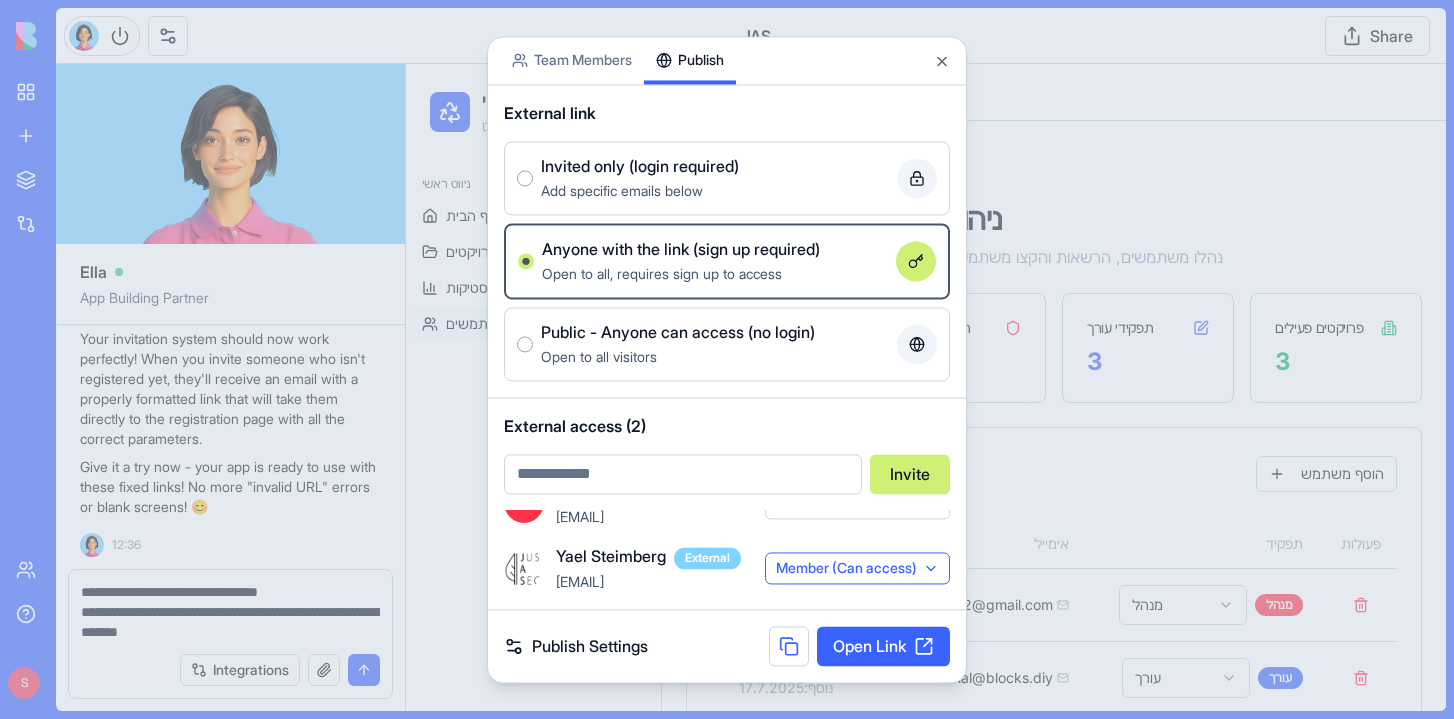 click on "Member (Can access)" at bounding box center (857, 568) 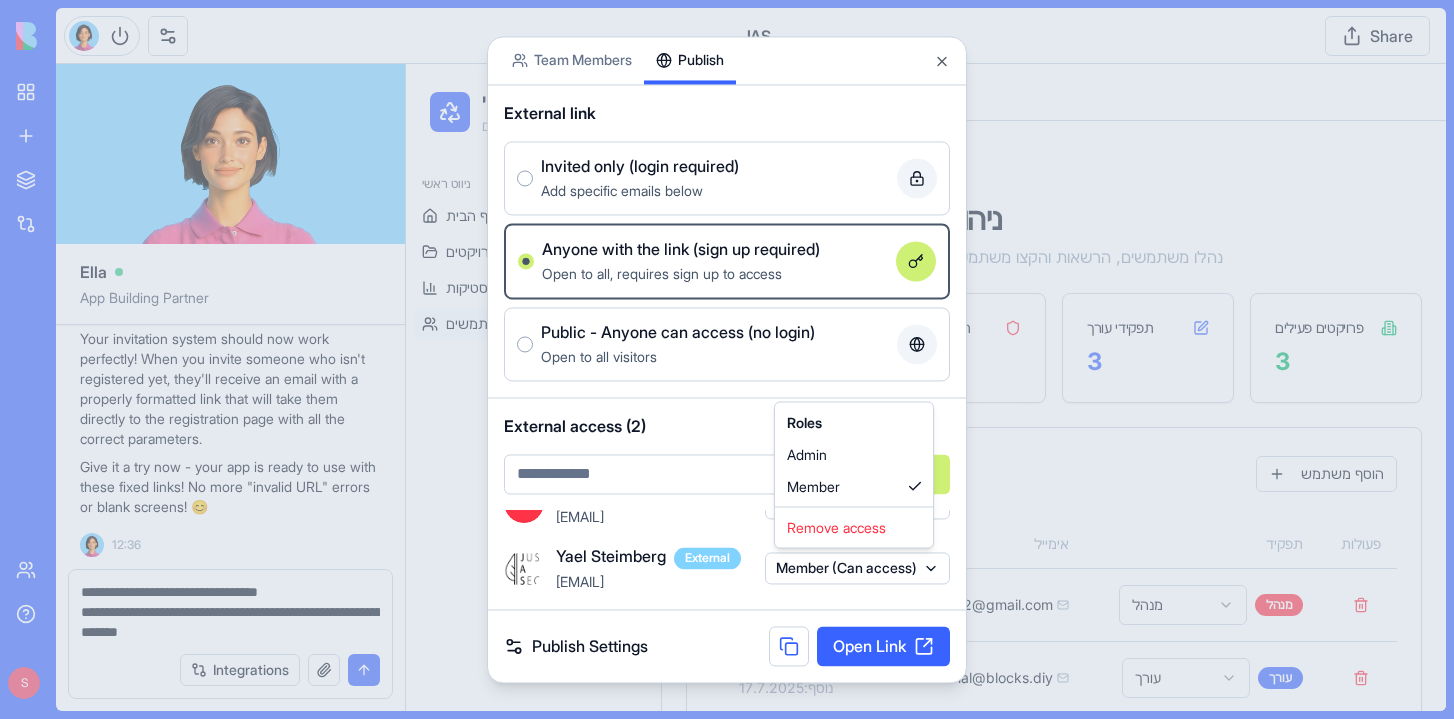 click at bounding box center (727, 359) 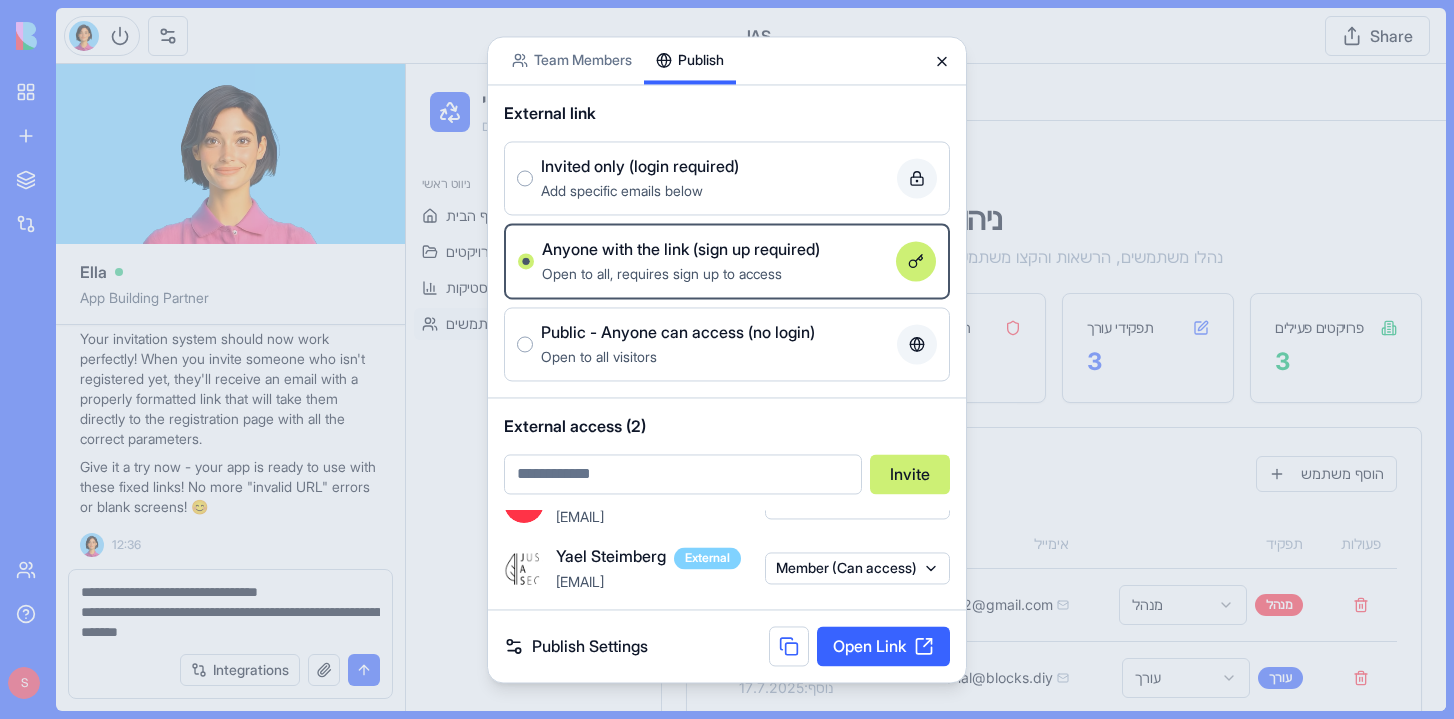 click 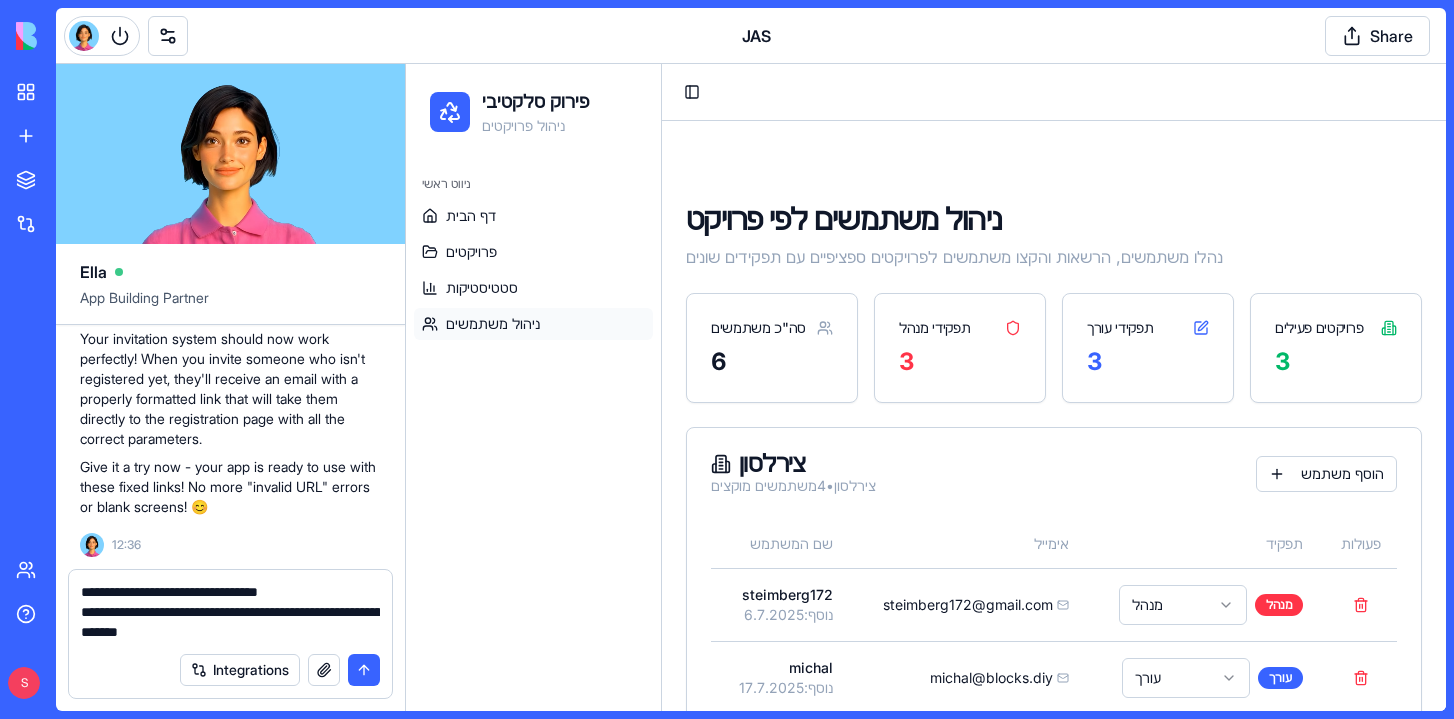 click on "**********" at bounding box center (230, 612) 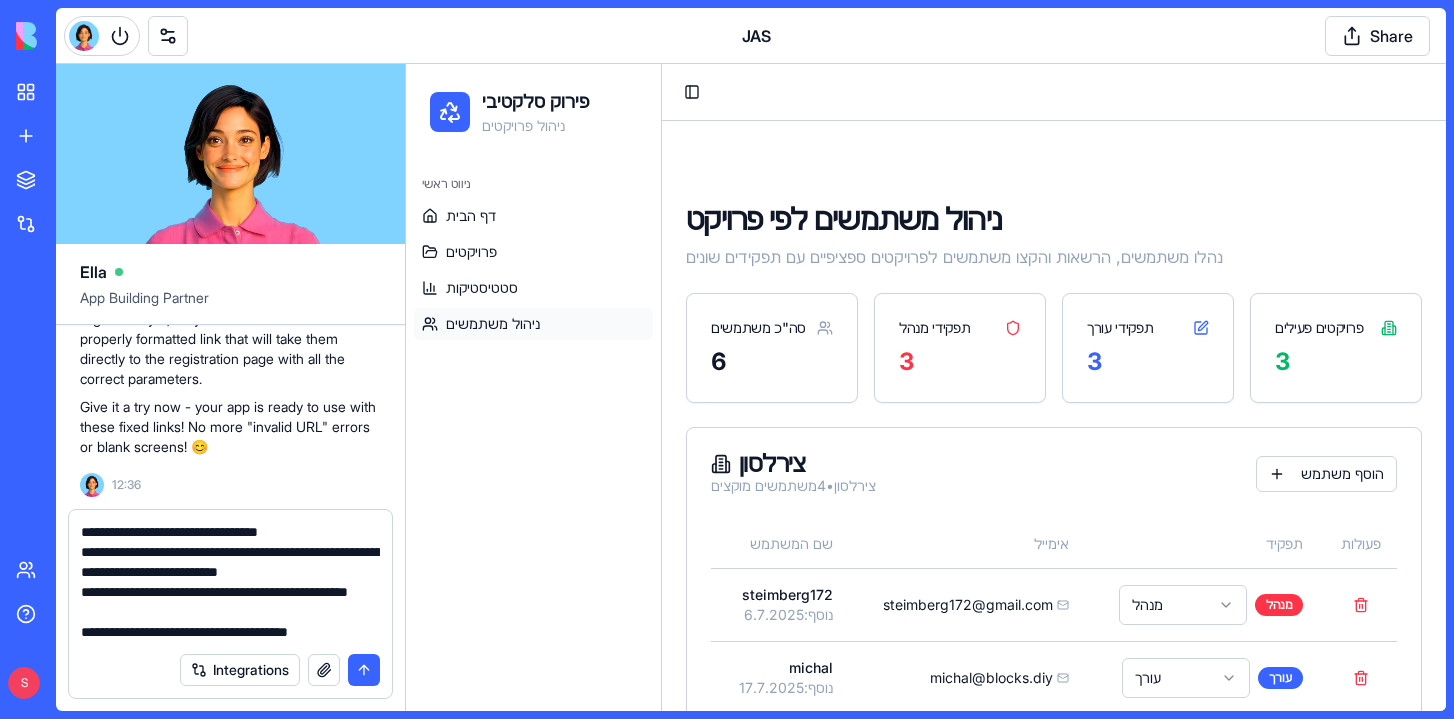 scroll, scrollTop: 40, scrollLeft: 0, axis: vertical 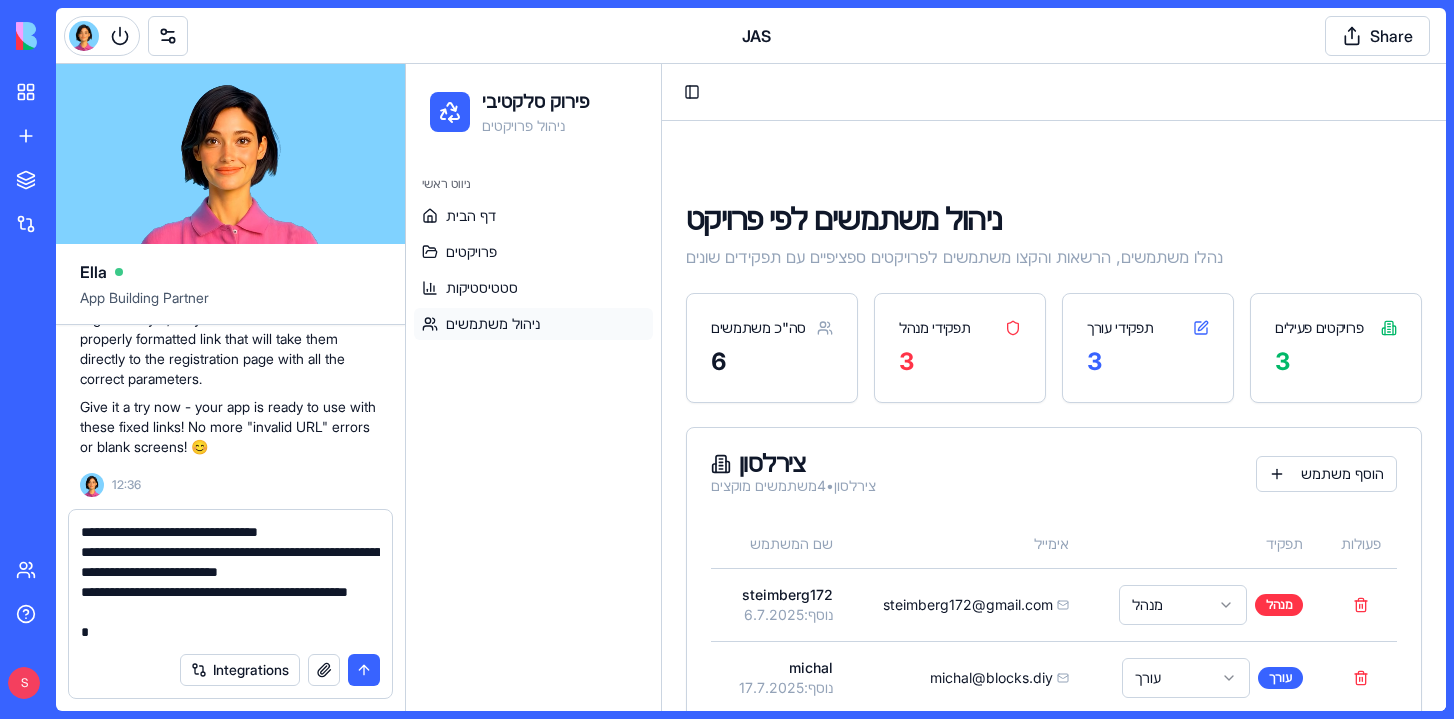type on "**********" 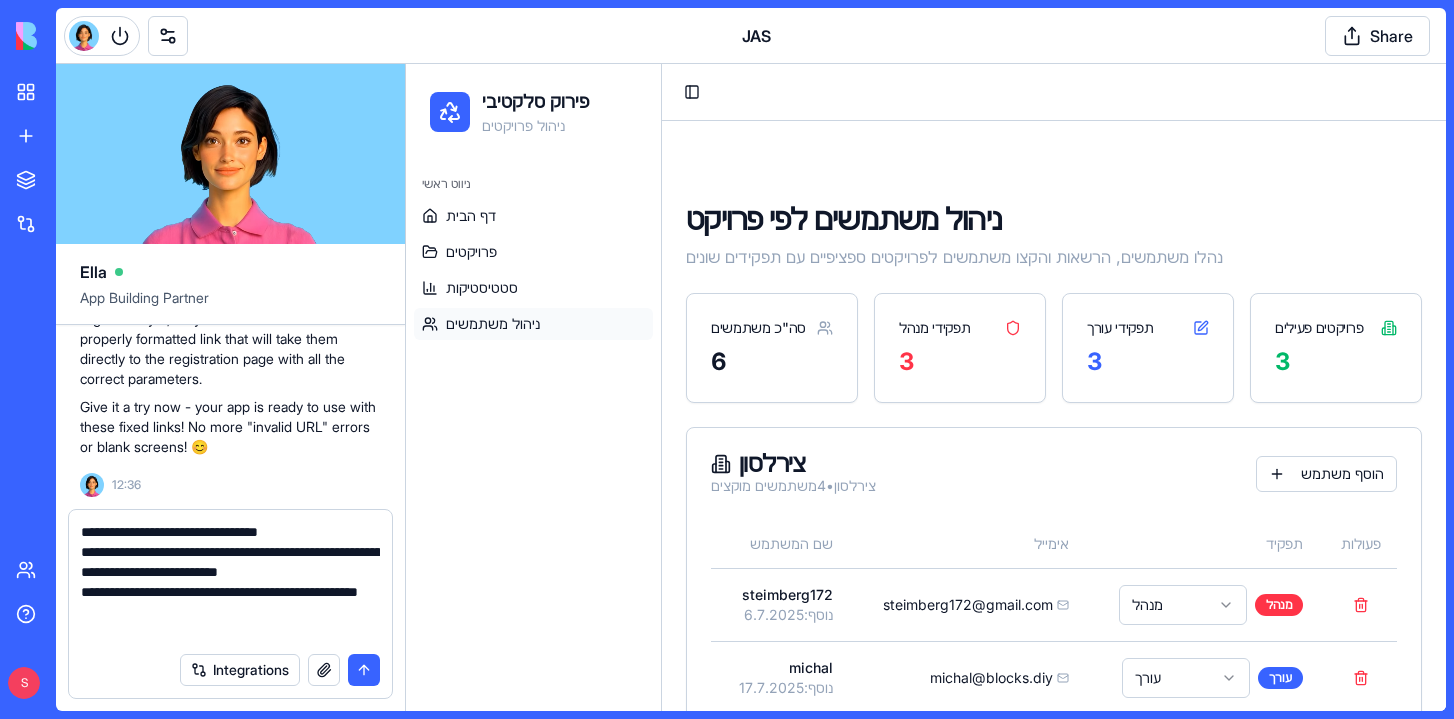 scroll, scrollTop: 38, scrollLeft: 0, axis: vertical 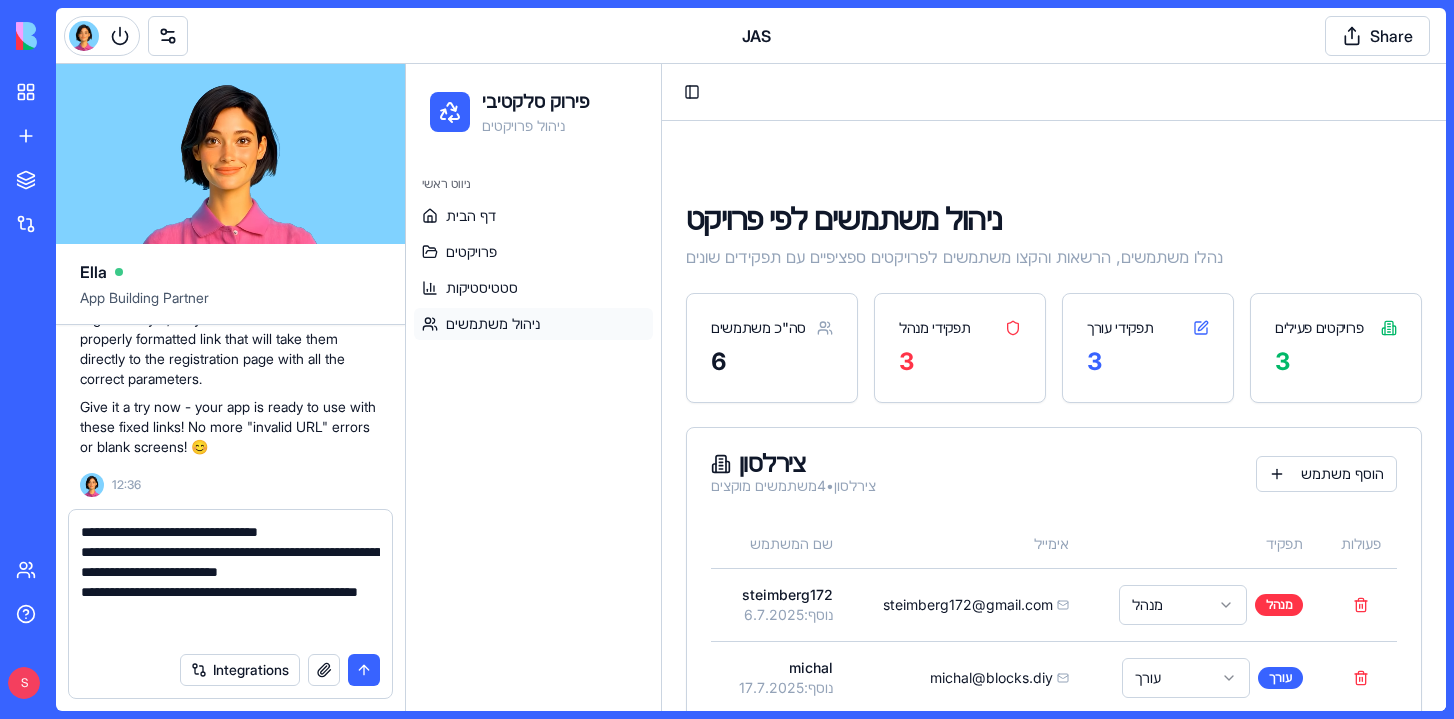 type 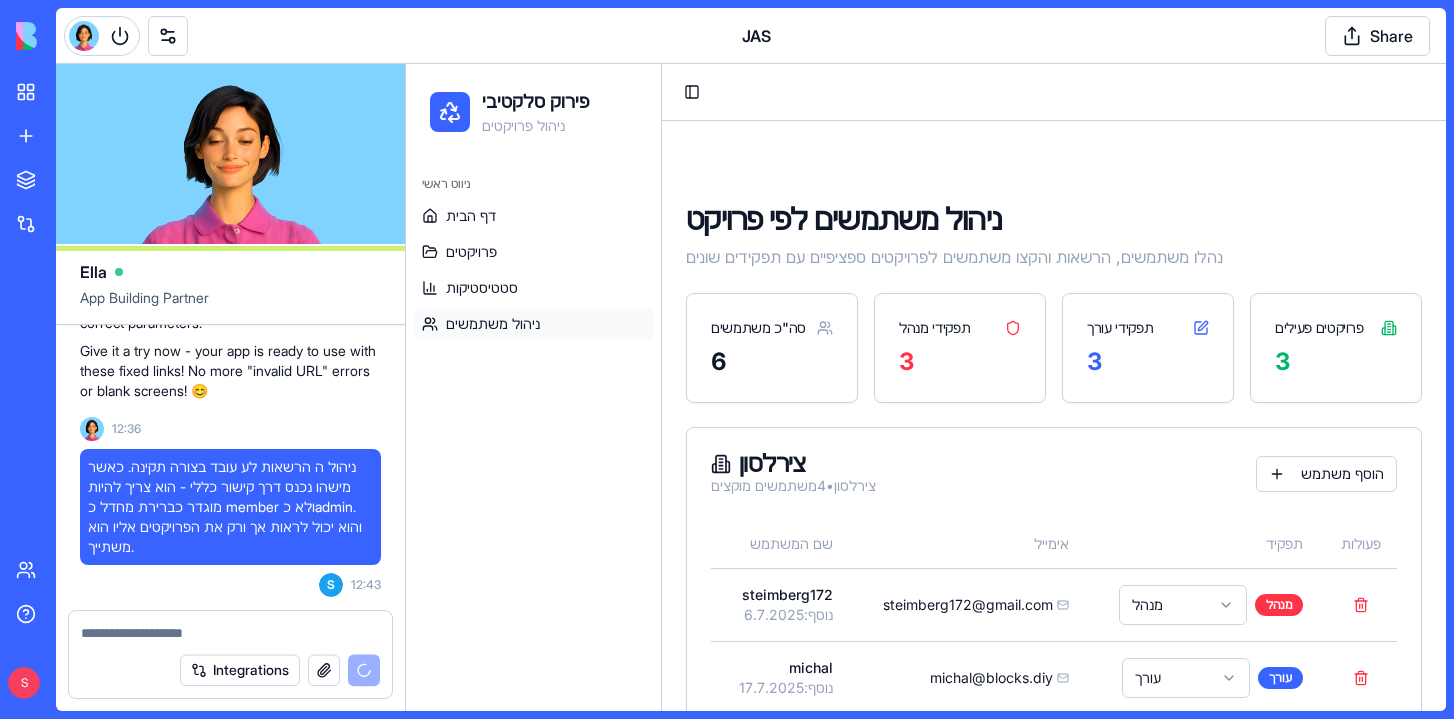 scroll, scrollTop: 0, scrollLeft: 0, axis: both 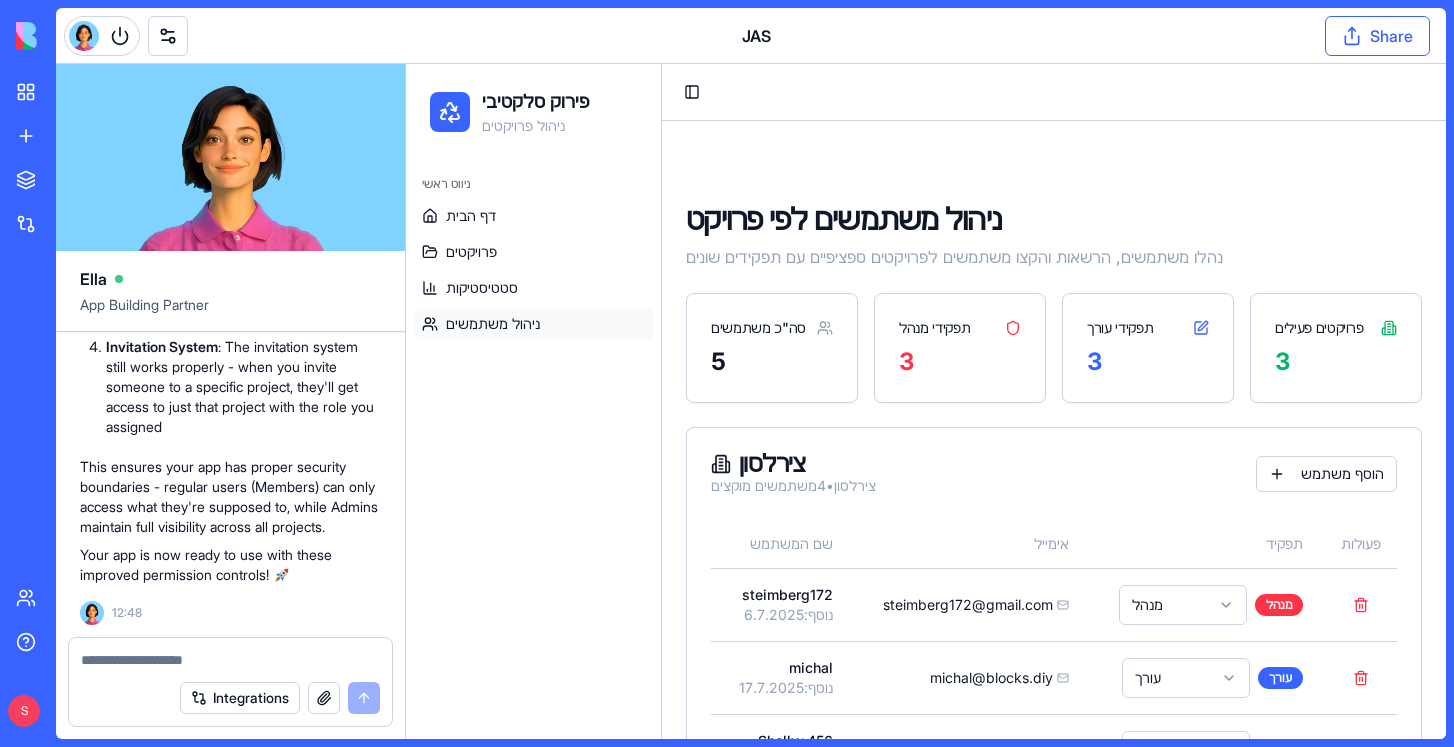 click on "Share" at bounding box center [1377, 36] 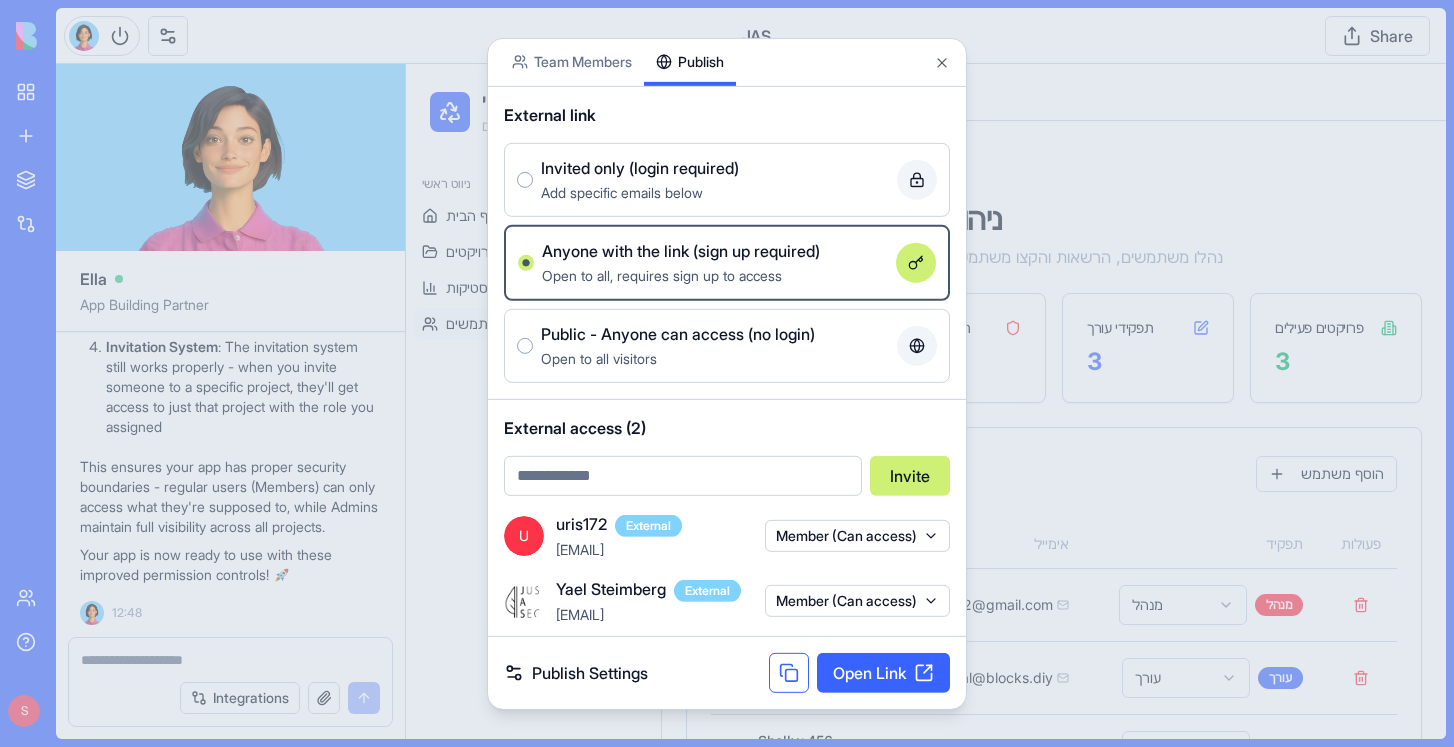 click at bounding box center (789, 673) 